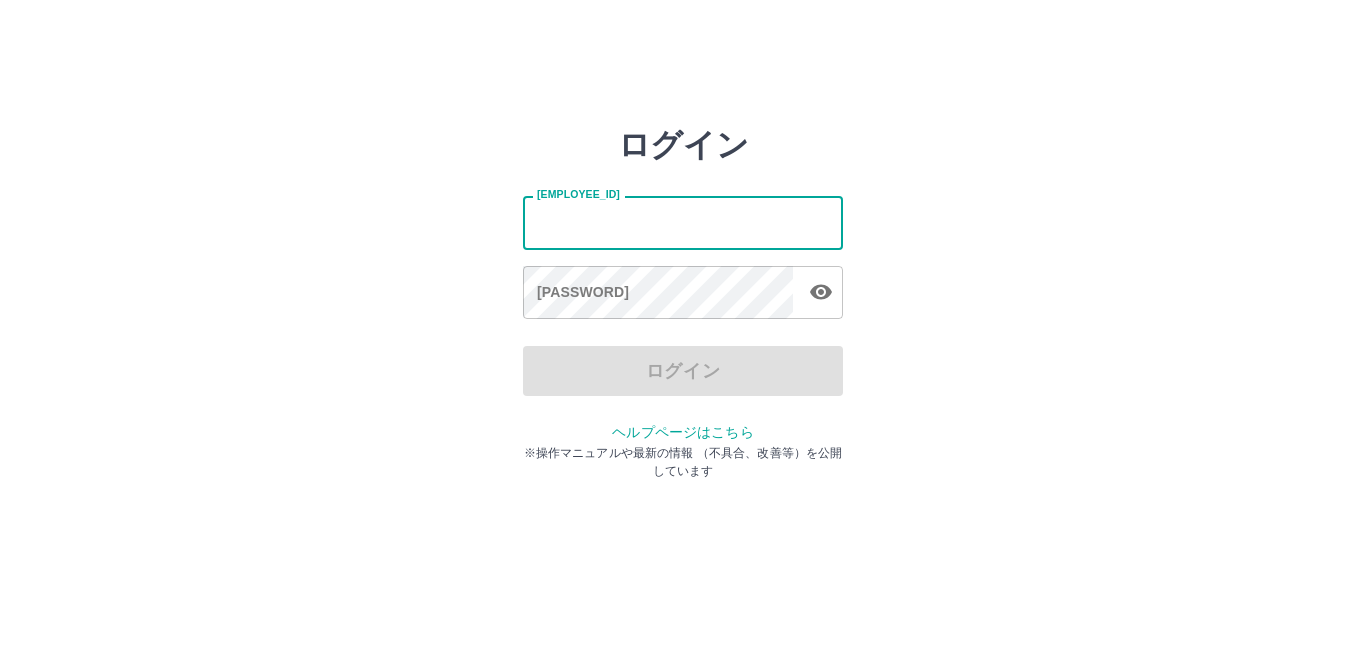 scroll, scrollTop: 0, scrollLeft: 0, axis: both 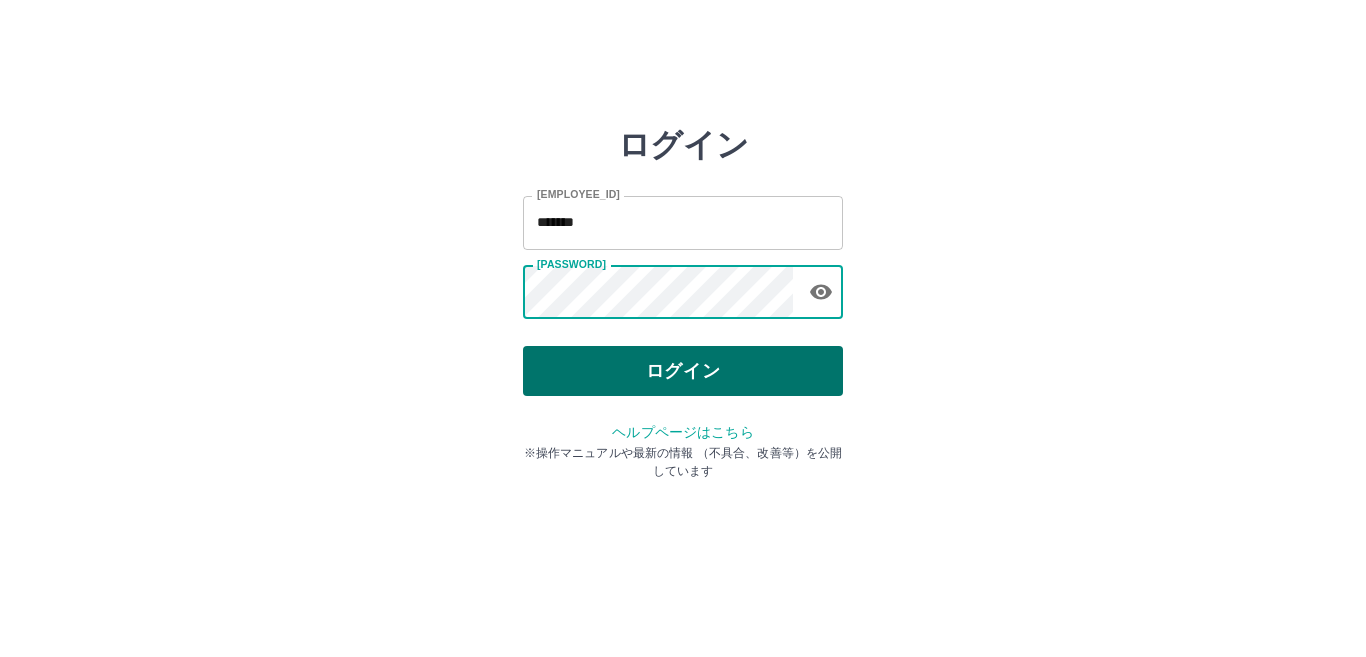 click on "ログイン" at bounding box center [683, 371] 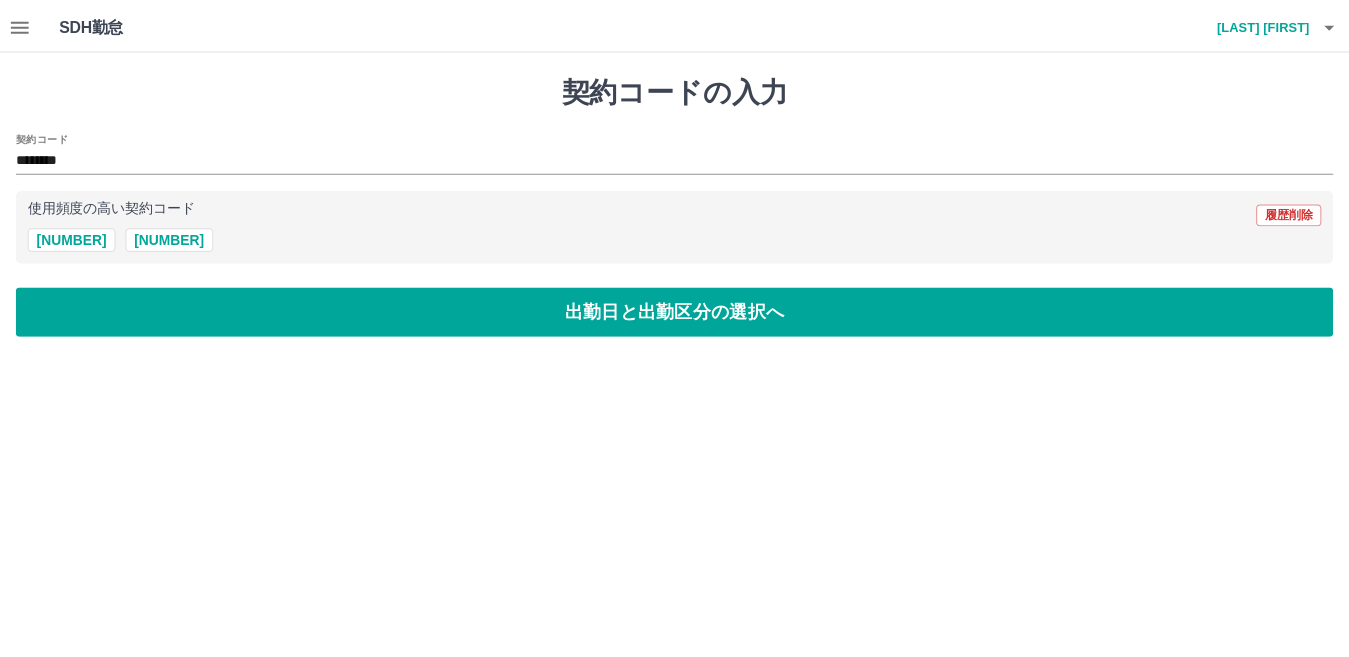scroll, scrollTop: 0, scrollLeft: 0, axis: both 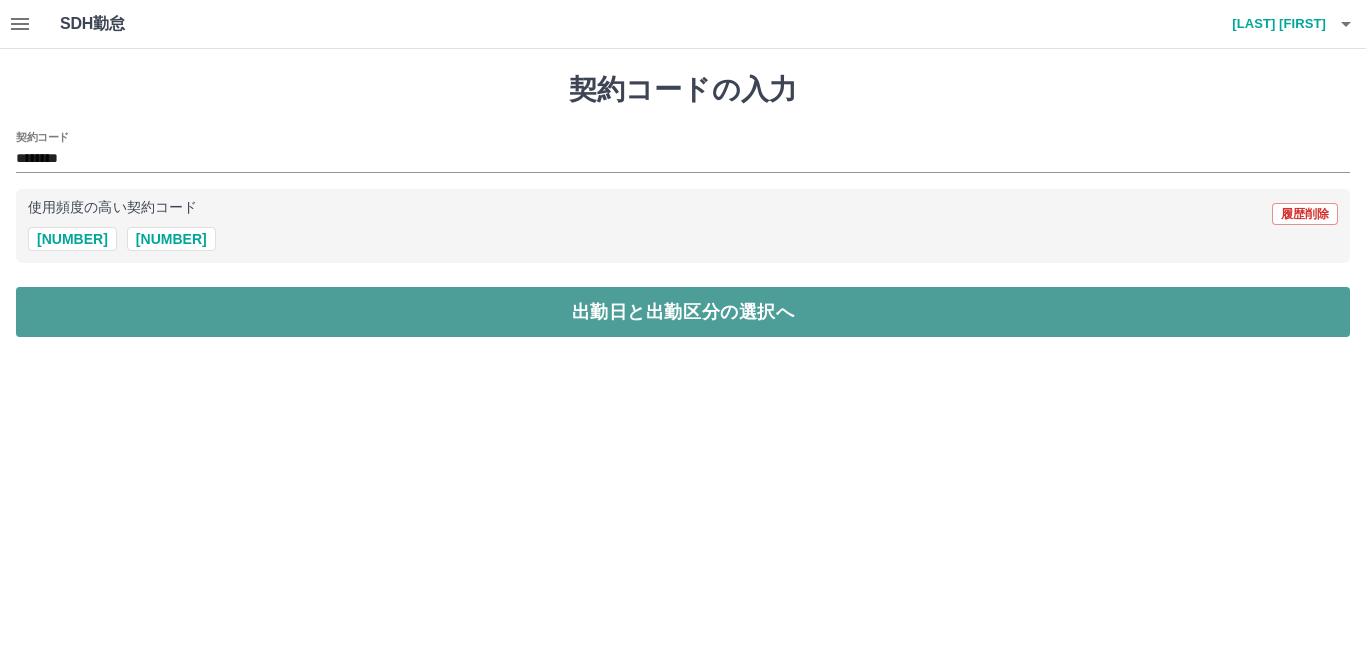 click on "出勤日と出勤区分の選択へ" at bounding box center [683, 312] 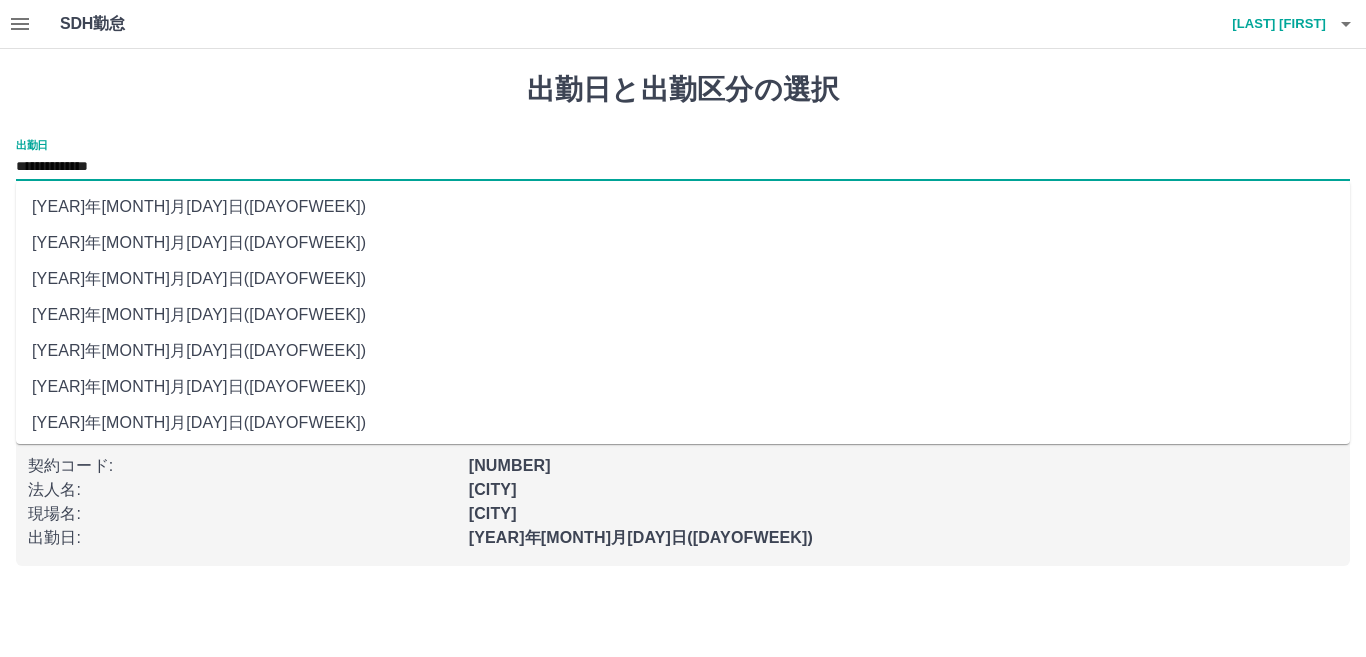 click on "**********" at bounding box center (683, 167) 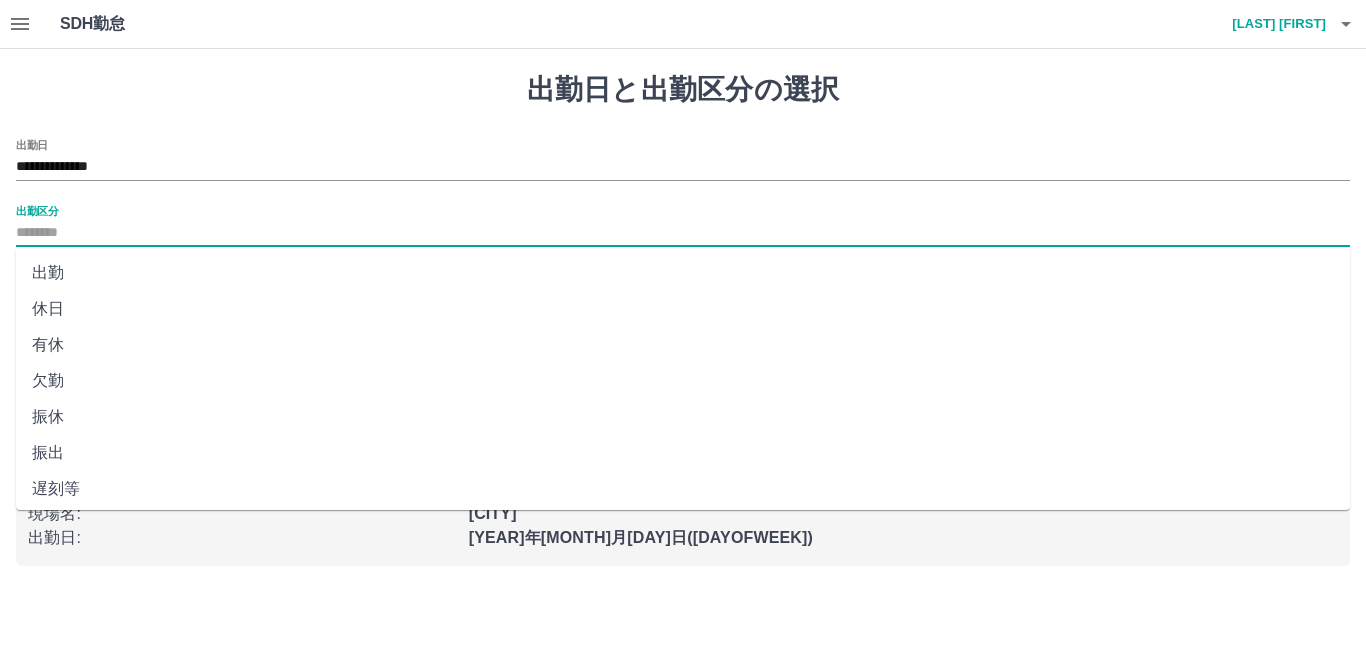 click on "出勤区分" at bounding box center (683, 233) 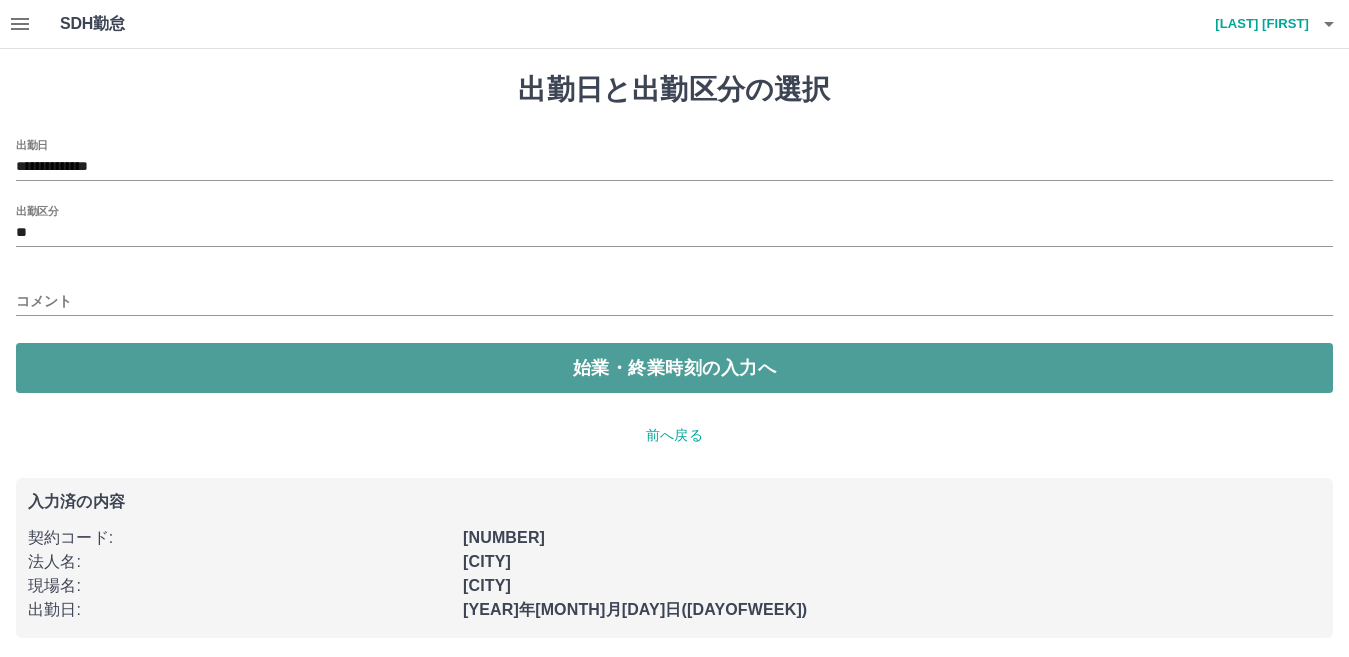 drag, startPoint x: 565, startPoint y: 367, endPoint x: 500, endPoint y: 367, distance: 65 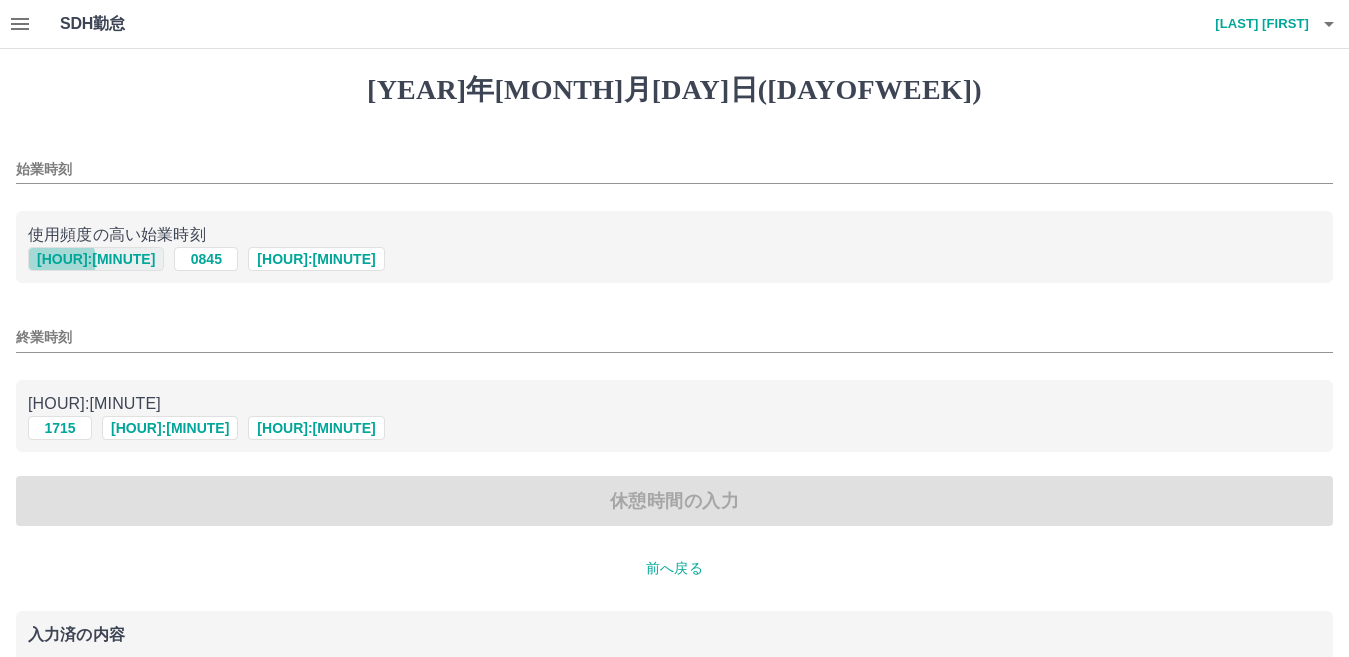 click on "[TIME]" at bounding box center (96, 259) 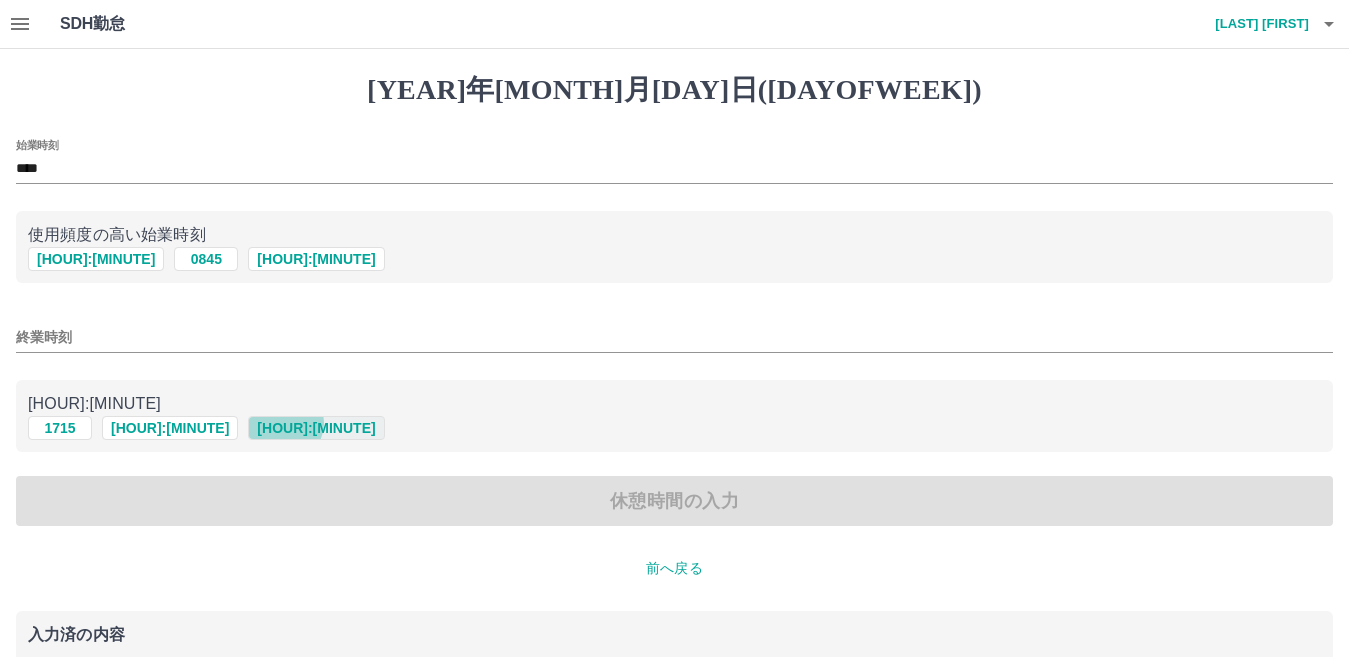 click on "[TIME]" at bounding box center [316, 259] 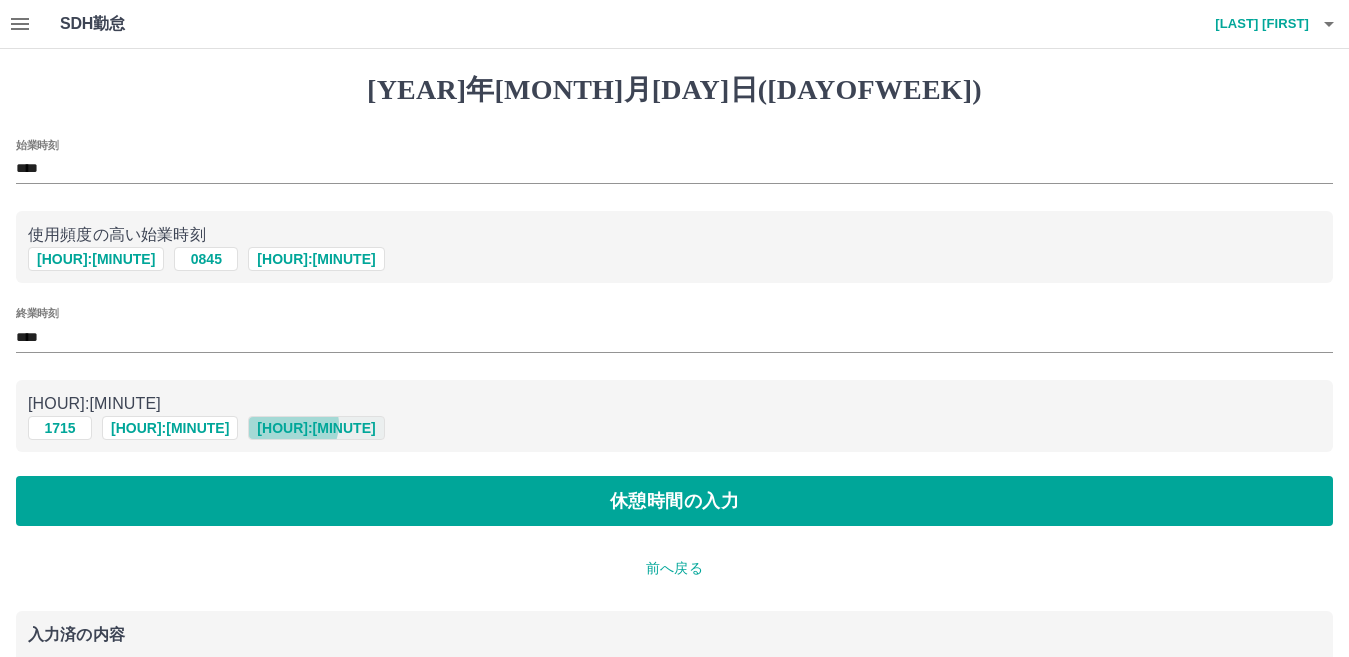 click on "[TIME]" at bounding box center (316, 259) 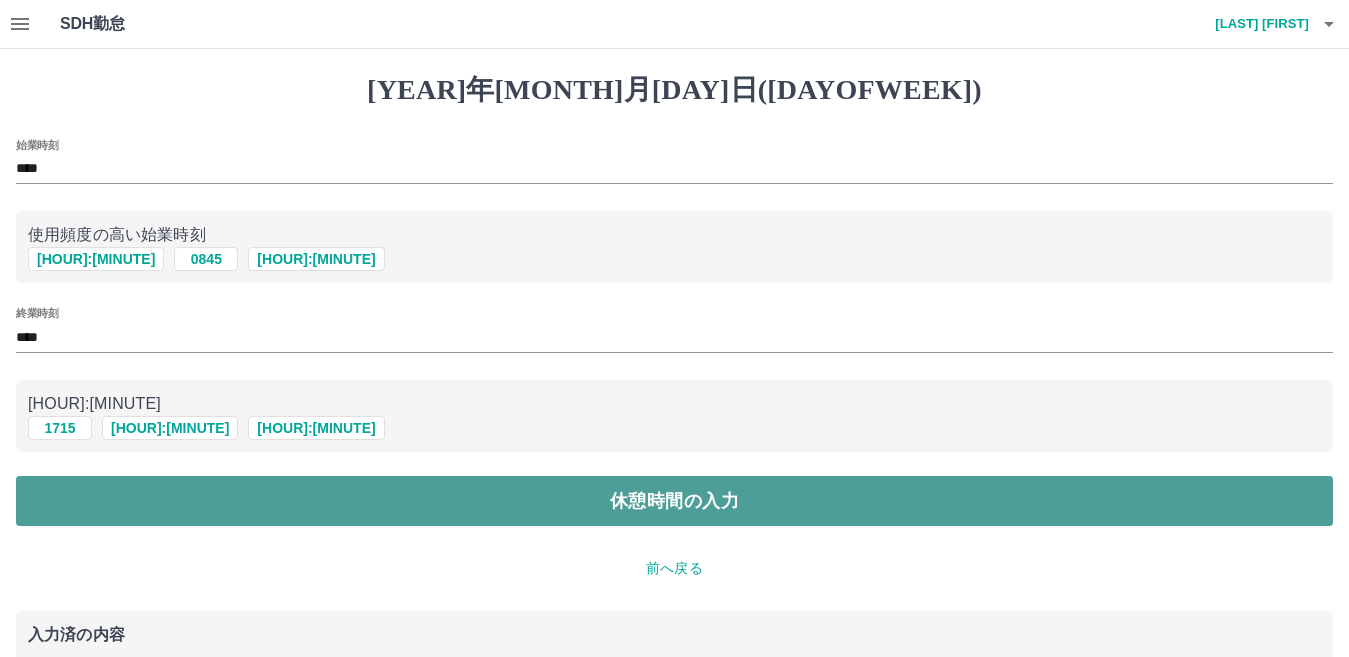 click on "休憩時間の入力" at bounding box center [674, 501] 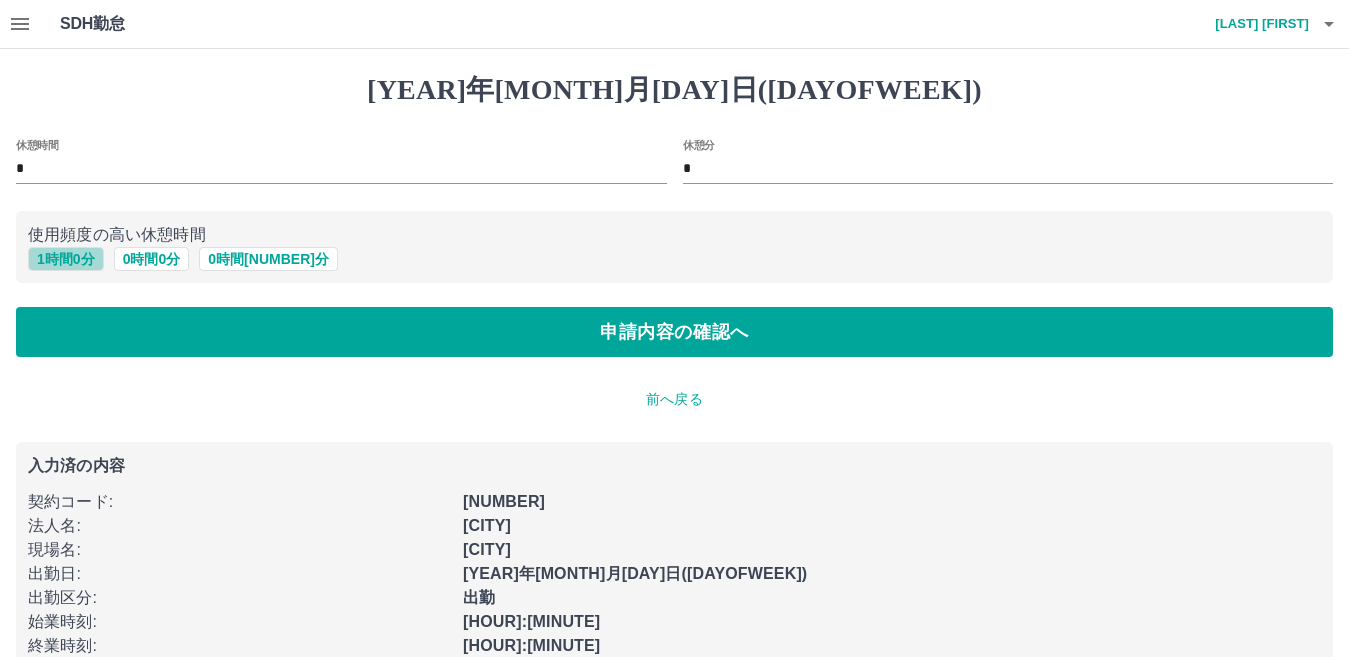 click on "1 時間 0 分" at bounding box center [66, 259] 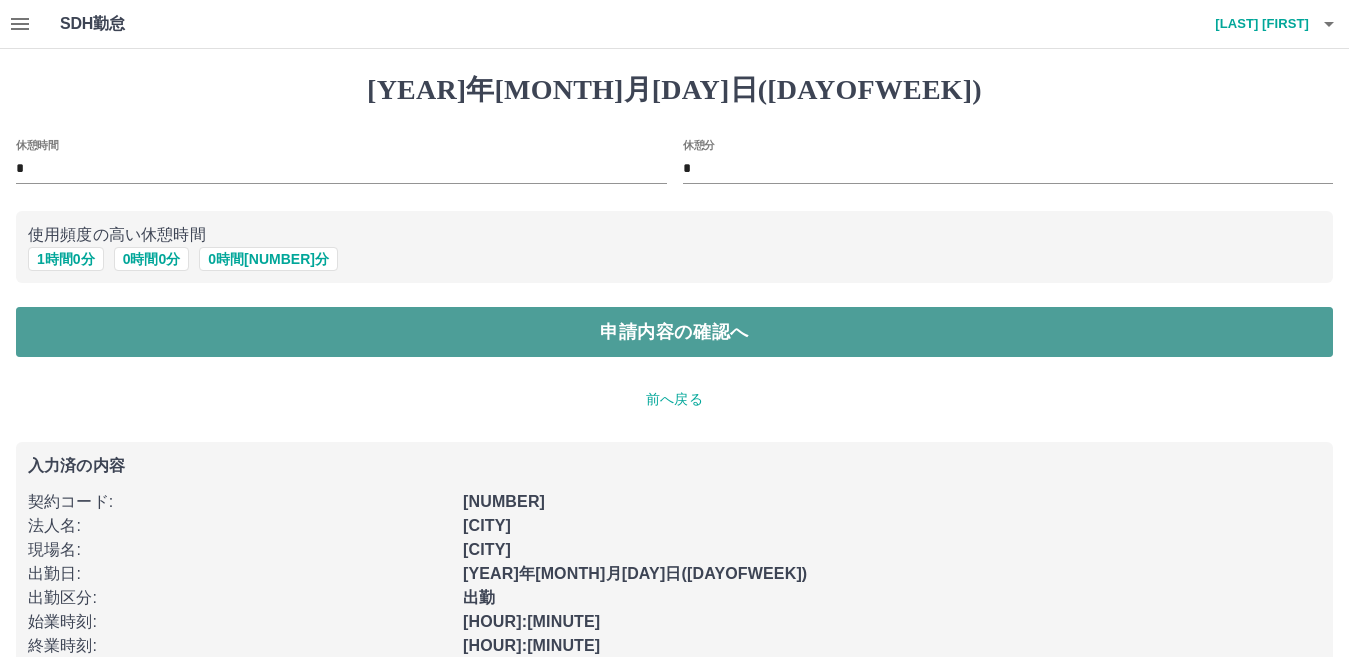 click on "申請内容の確認へ" at bounding box center [674, 332] 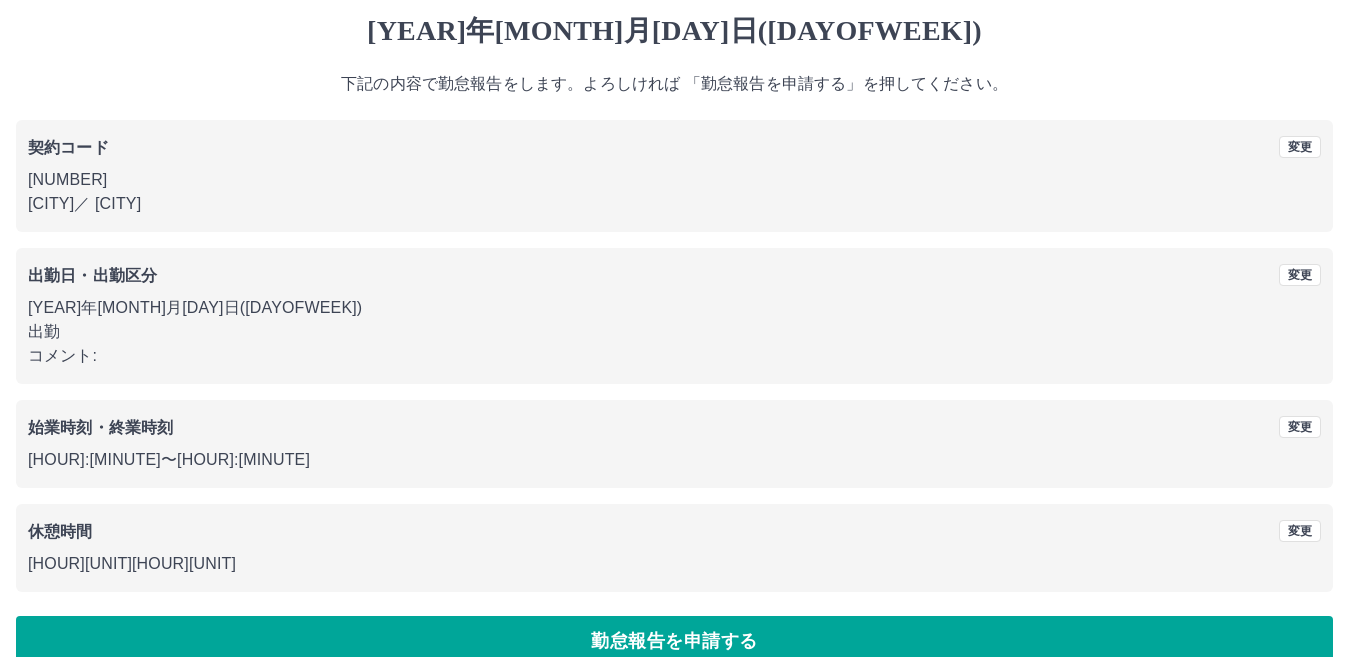 scroll, scrollTop: 92, scrollLeft: 0, axis: vertical 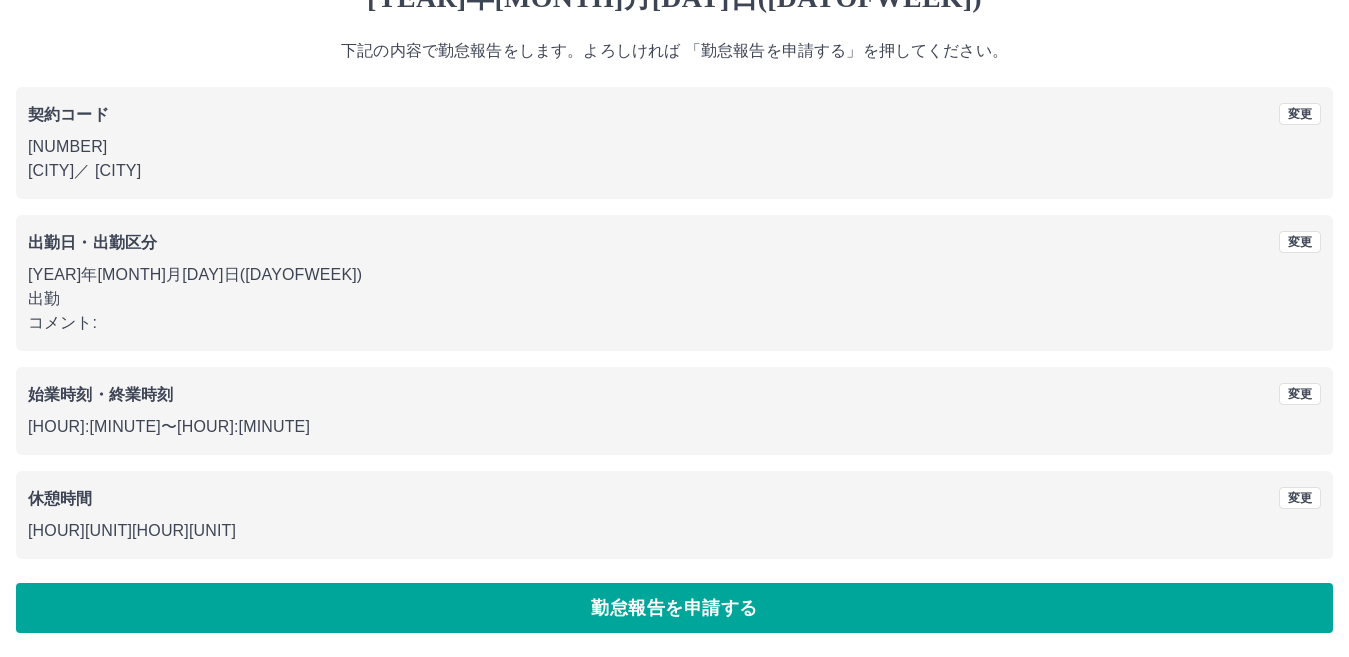 drag, startPoint x: 556, startPoint y: 613, endPoint x: 553, endPoint y: 601, distance: 12.369317 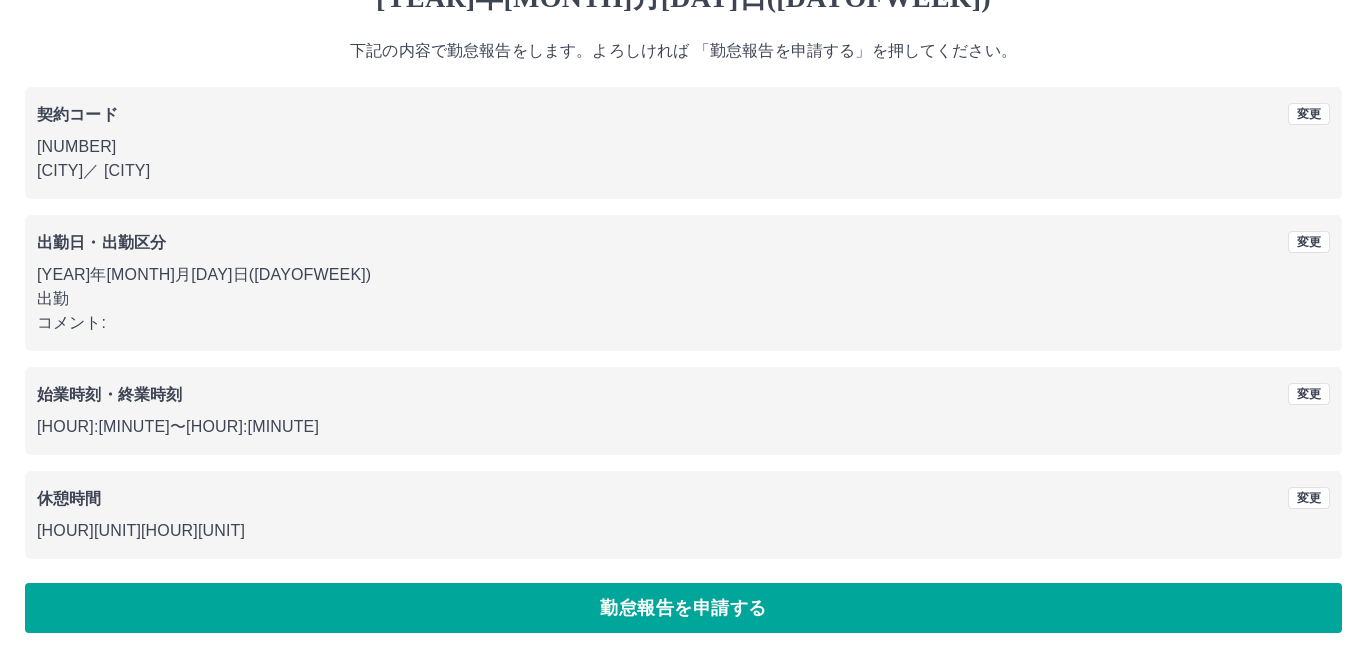 scroll, scrollTop: 0, scrollLeft: 0, axis: both 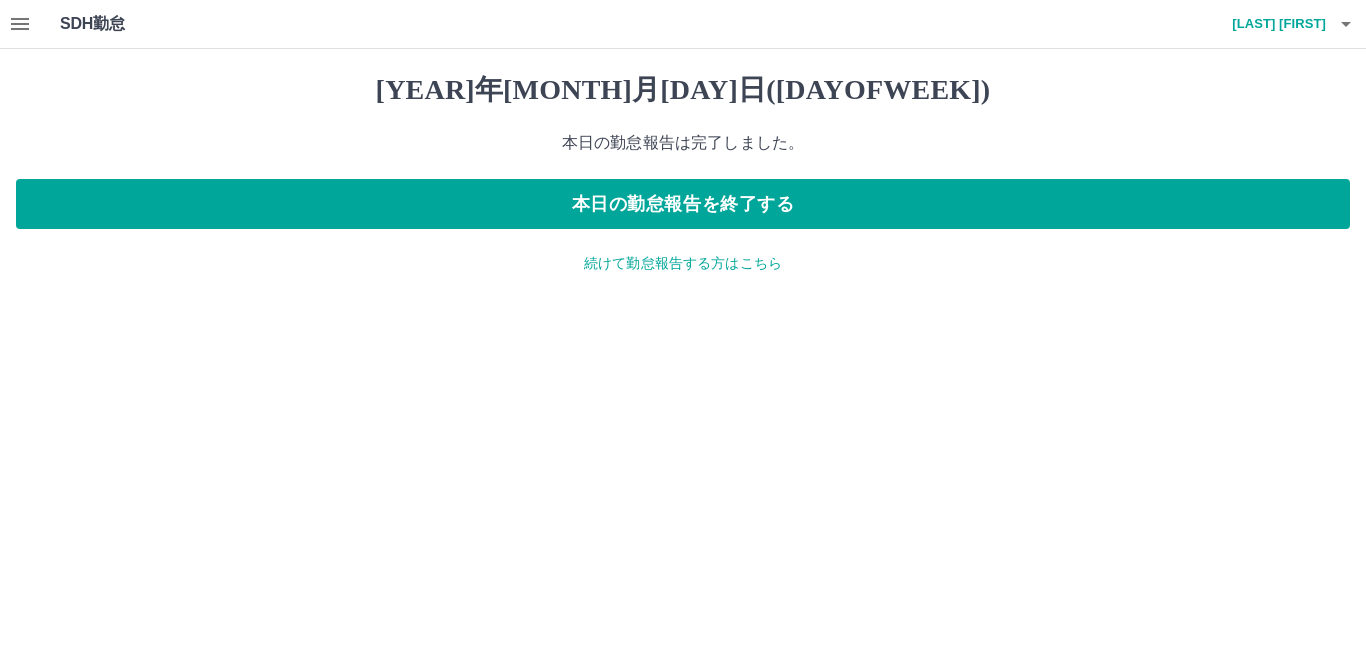 click on "続けて勤怠報告する方はこちら" at bounding box center (683, 263) 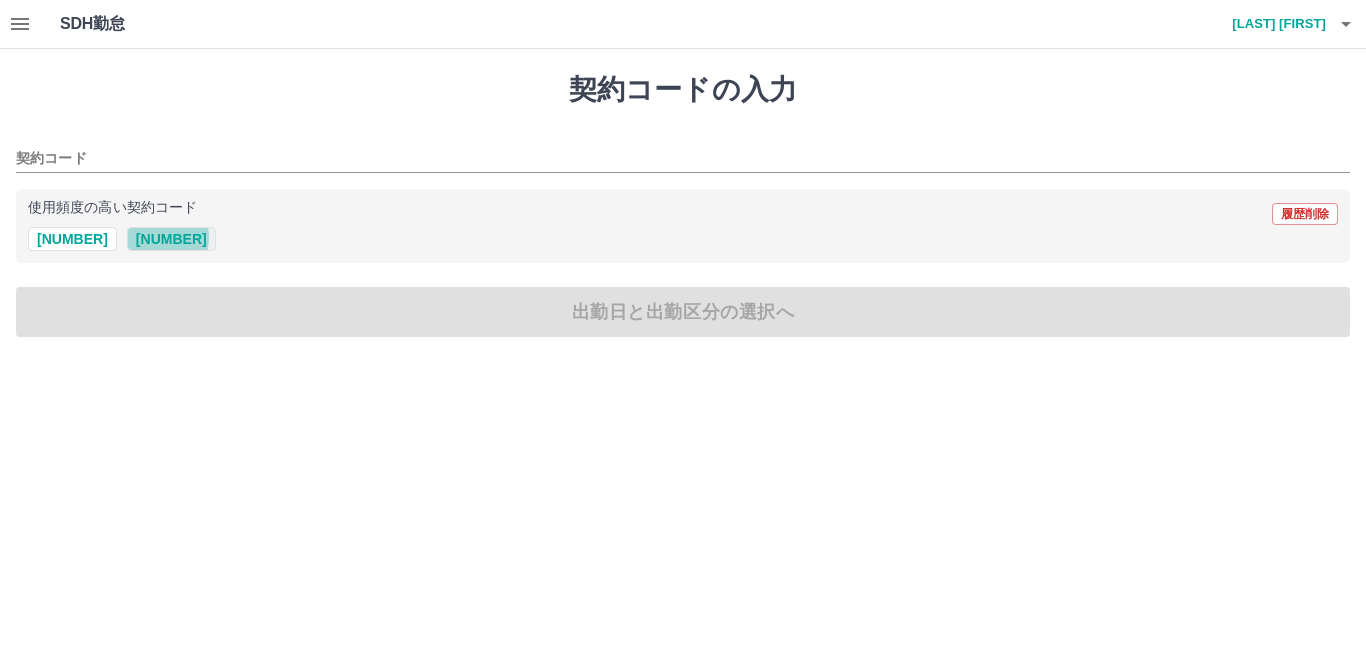 click on "[NUMBER]" at bounding box center (171, 239) 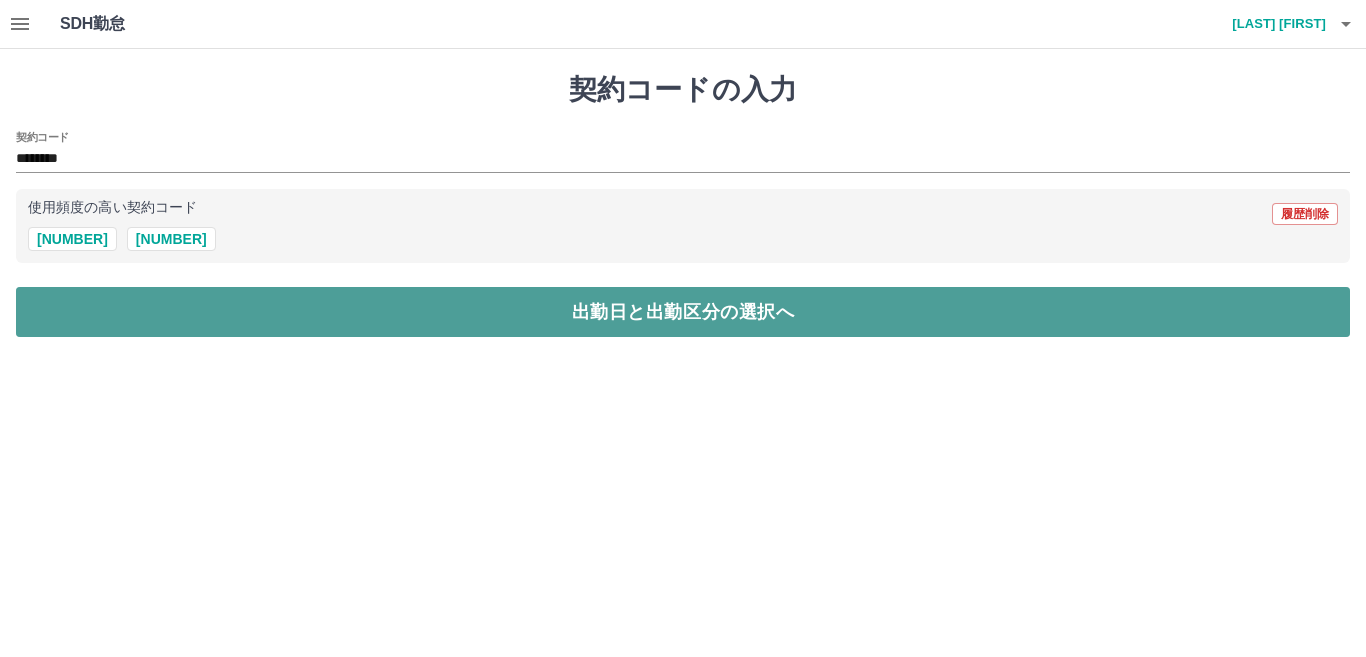 click on "出勤日と出勤区分の選択へ" at bounding box center [683, 312] 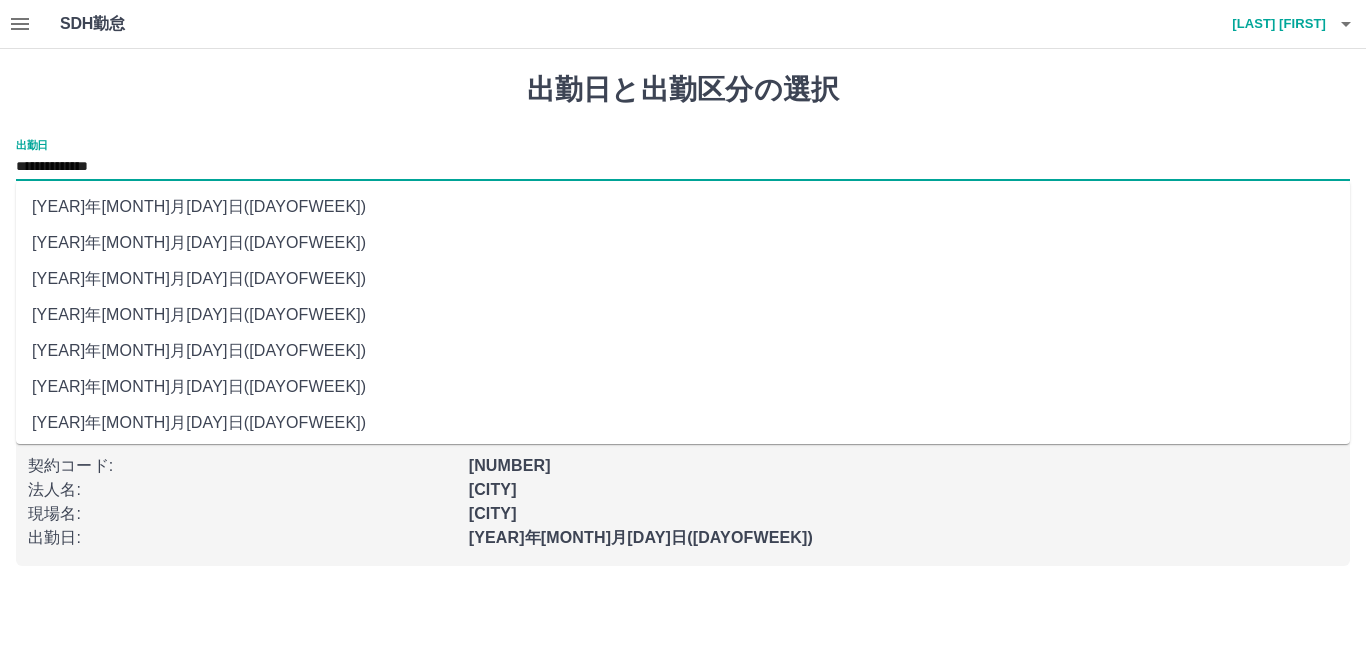 click on "**********" at bounding box center (683, 167) 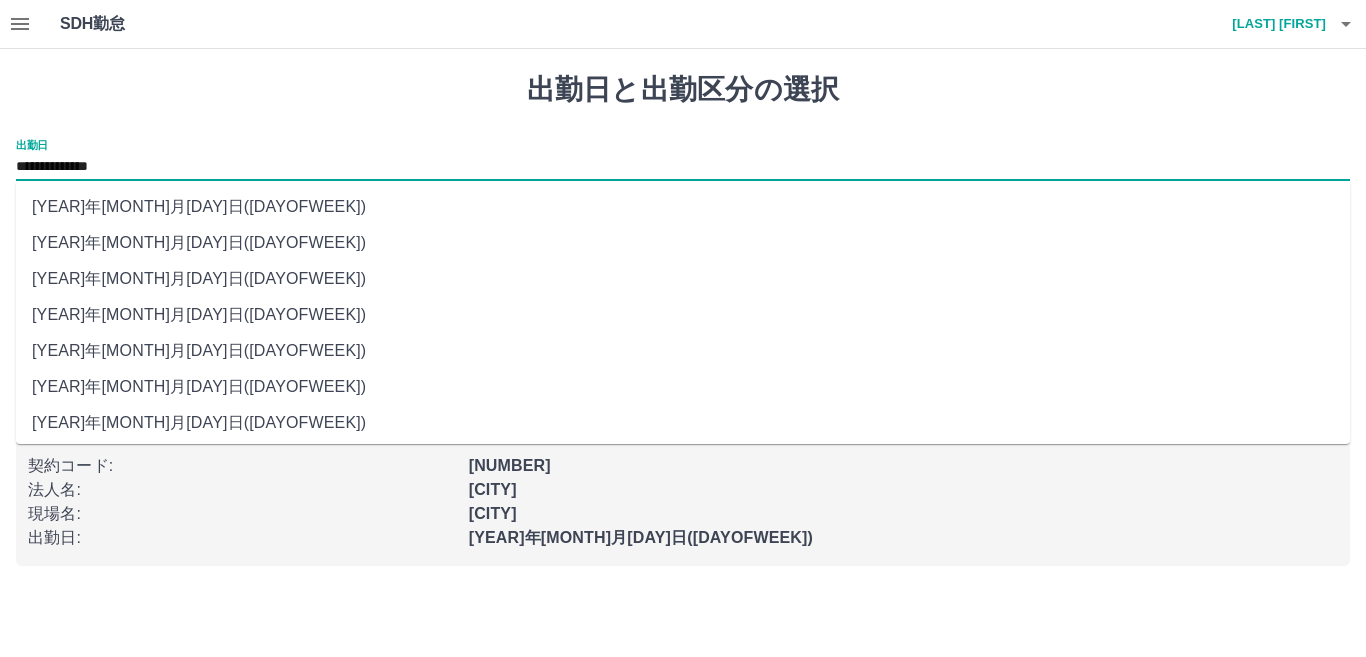click on "[YEAR]年[MONTH]月[DAY]日([DAY_OF_WEEK])" at bounding box center [683, 207] 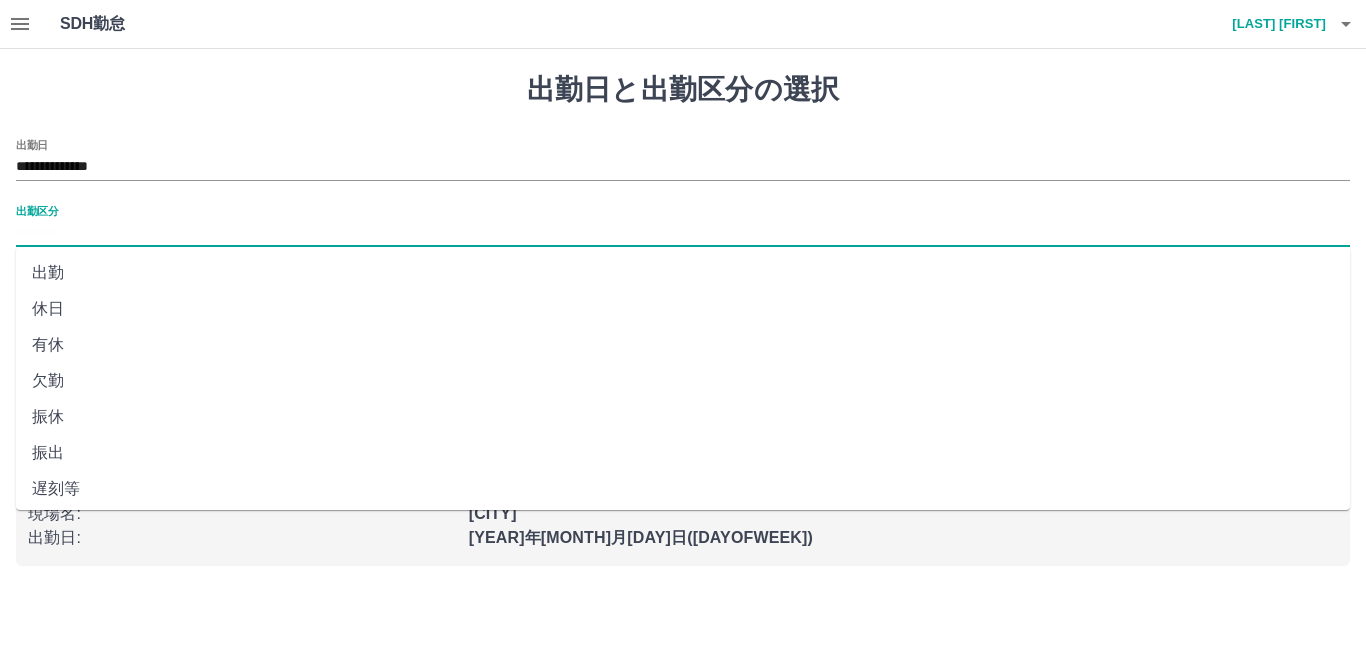 click on "出勤区分" at bounding box center (683, 233) 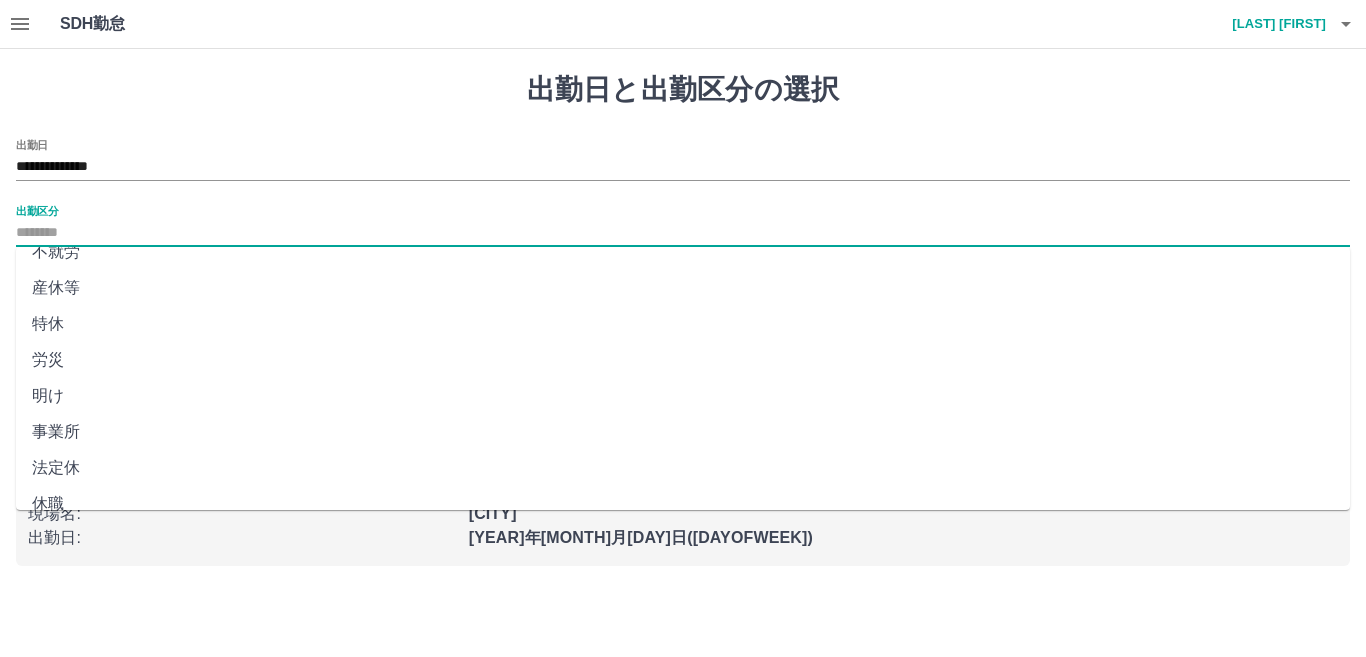 scroll, scrollTop: 400, scrollLeft: 0, axis: vertical 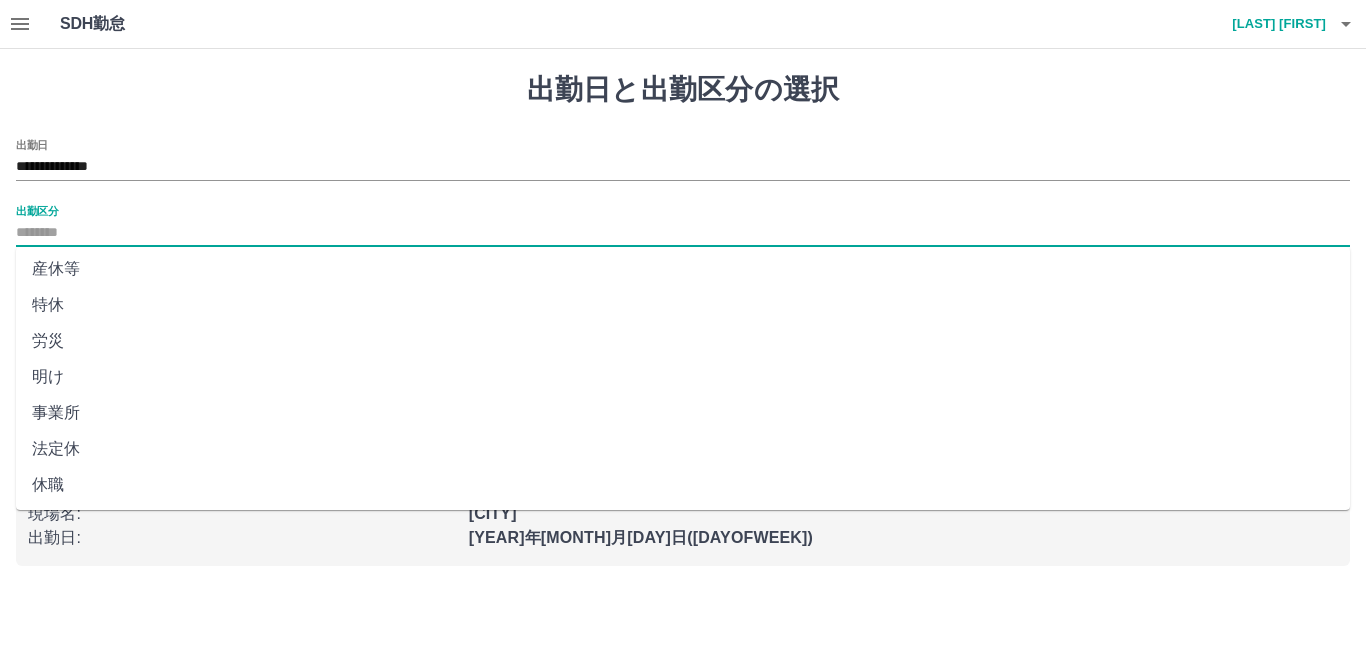 click on "法定休" at bounding box center [683, 449] 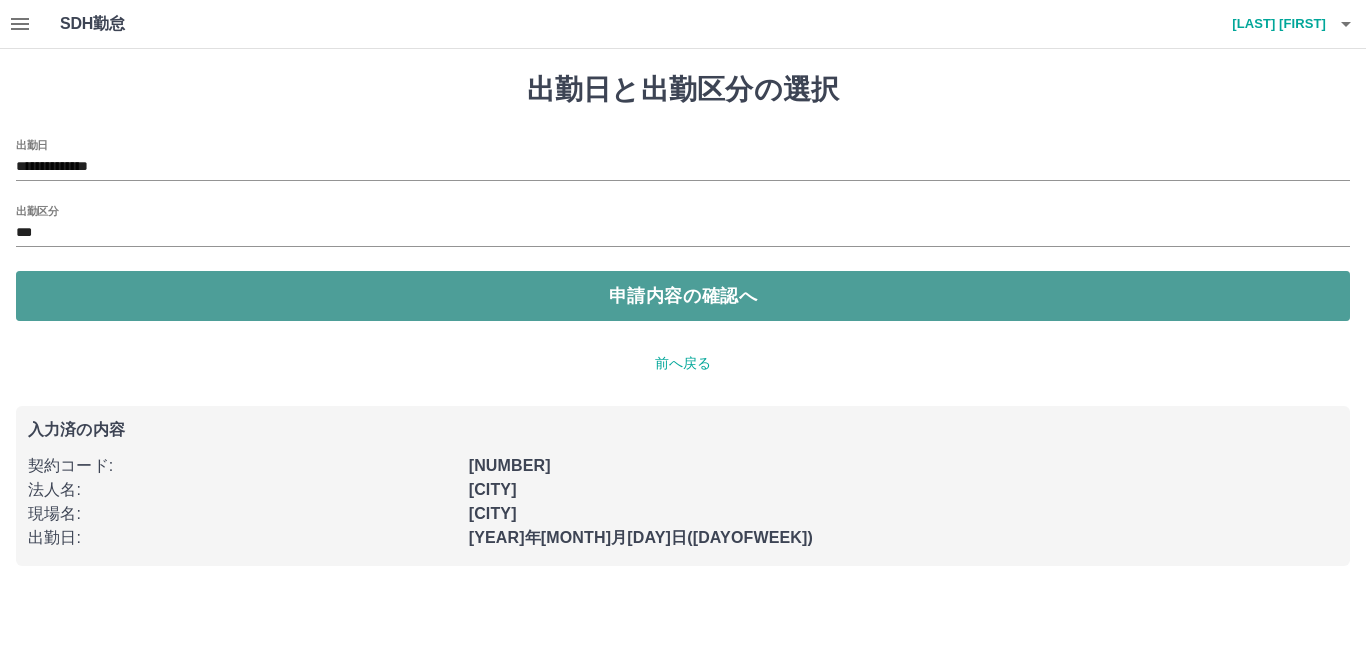 click on "申請内容の確認へ" at bounding box center [683, 296] 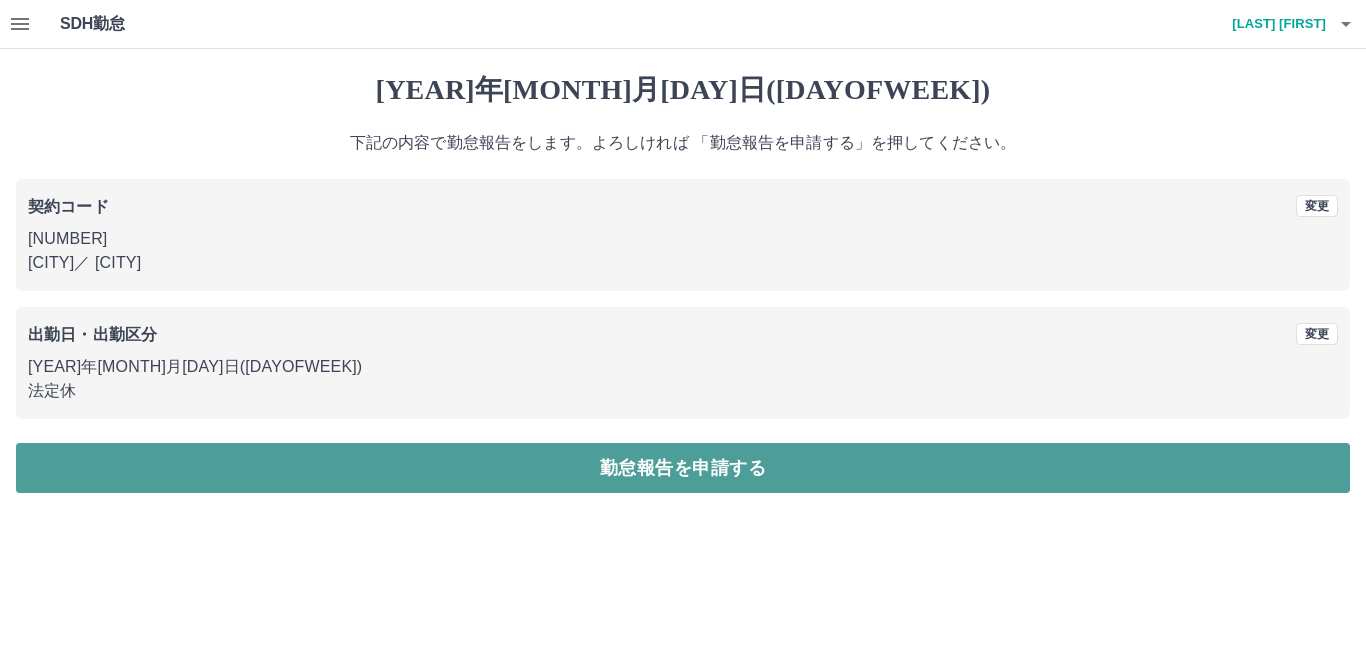 click on "勤怠報告を申請する" at bounding box center (683, 468) 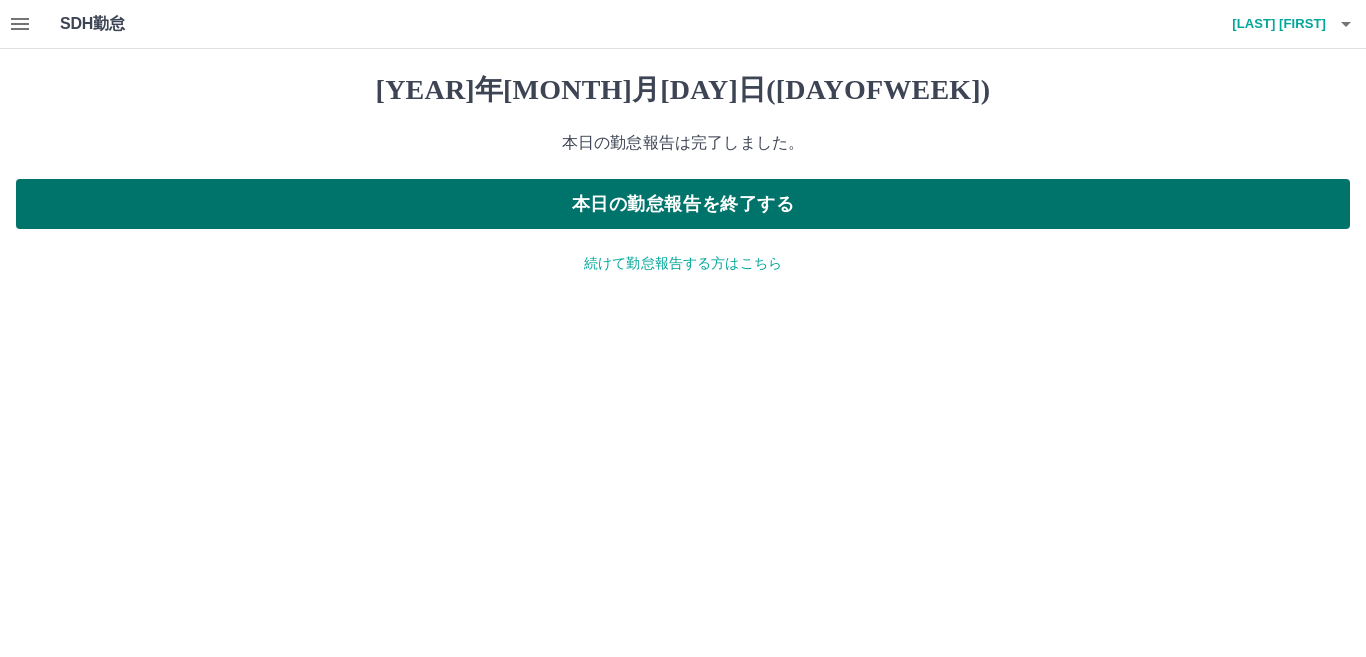 click on "本日の勤怠報告を終了する" at bounding box center [683, 204] 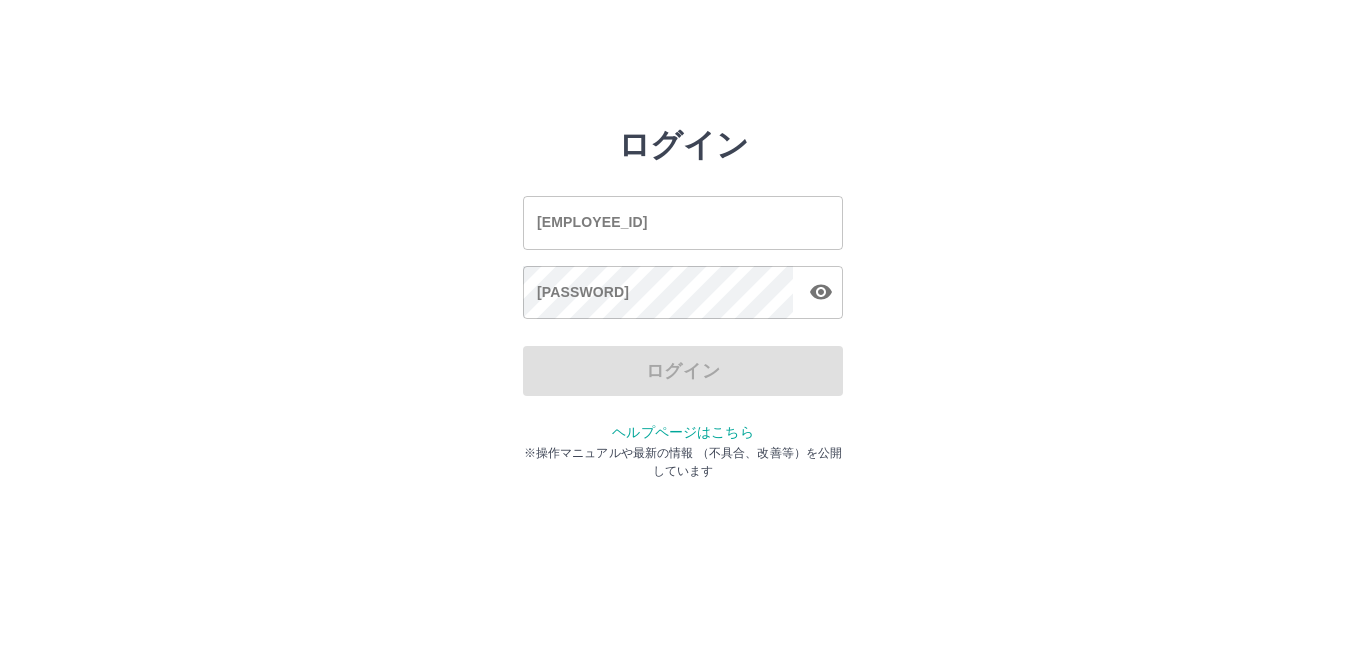 scroll, scrollTop: 0, scrollLeft: 0, axis: both 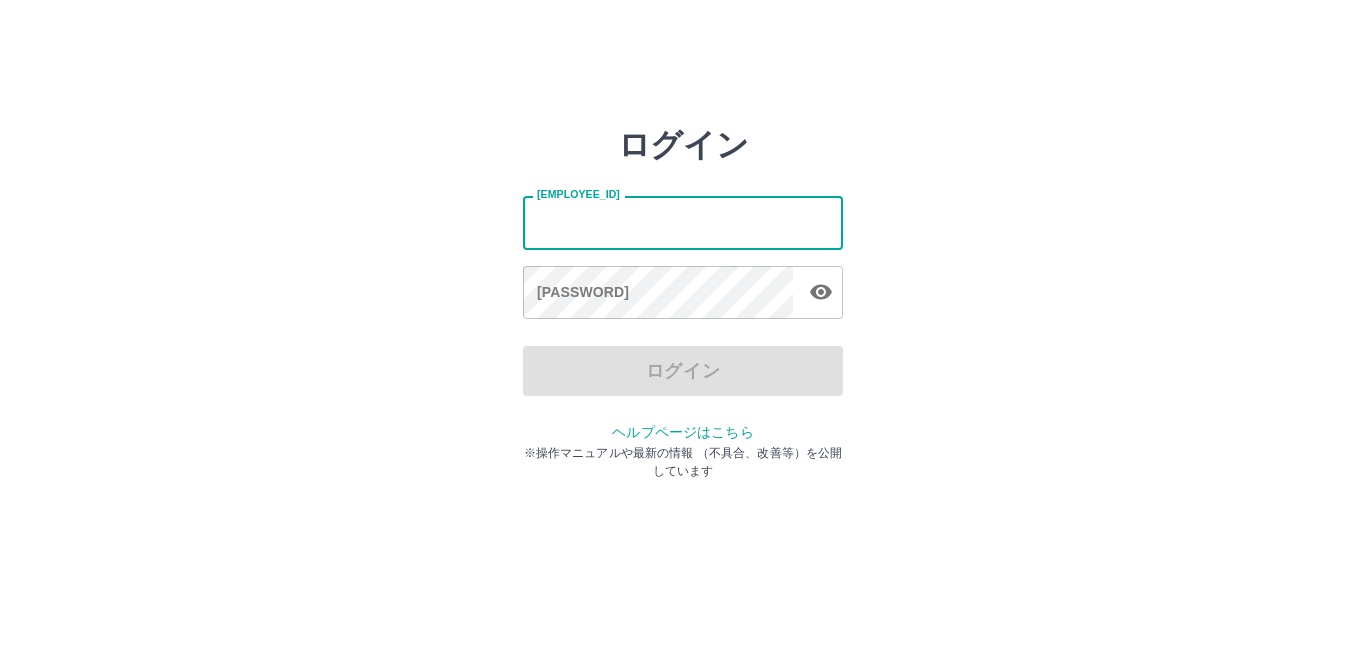 click on "社員番号" at bounding box center (683, 222) 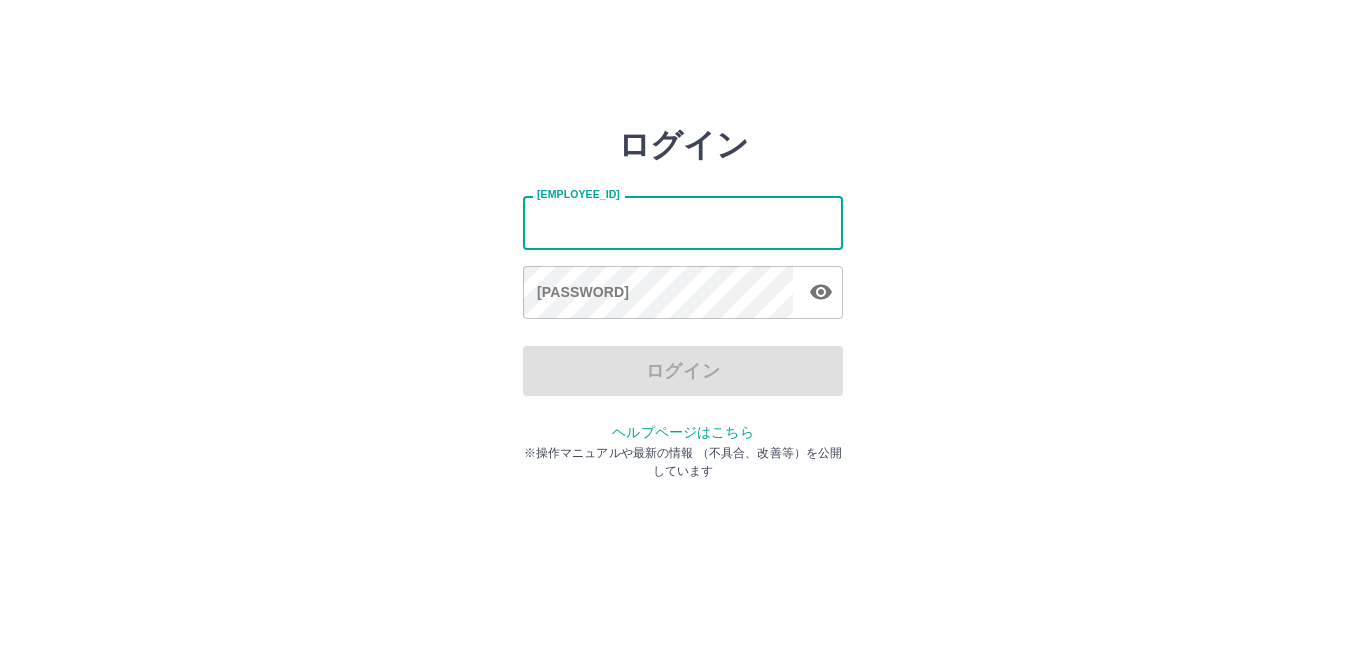 type on "*******" 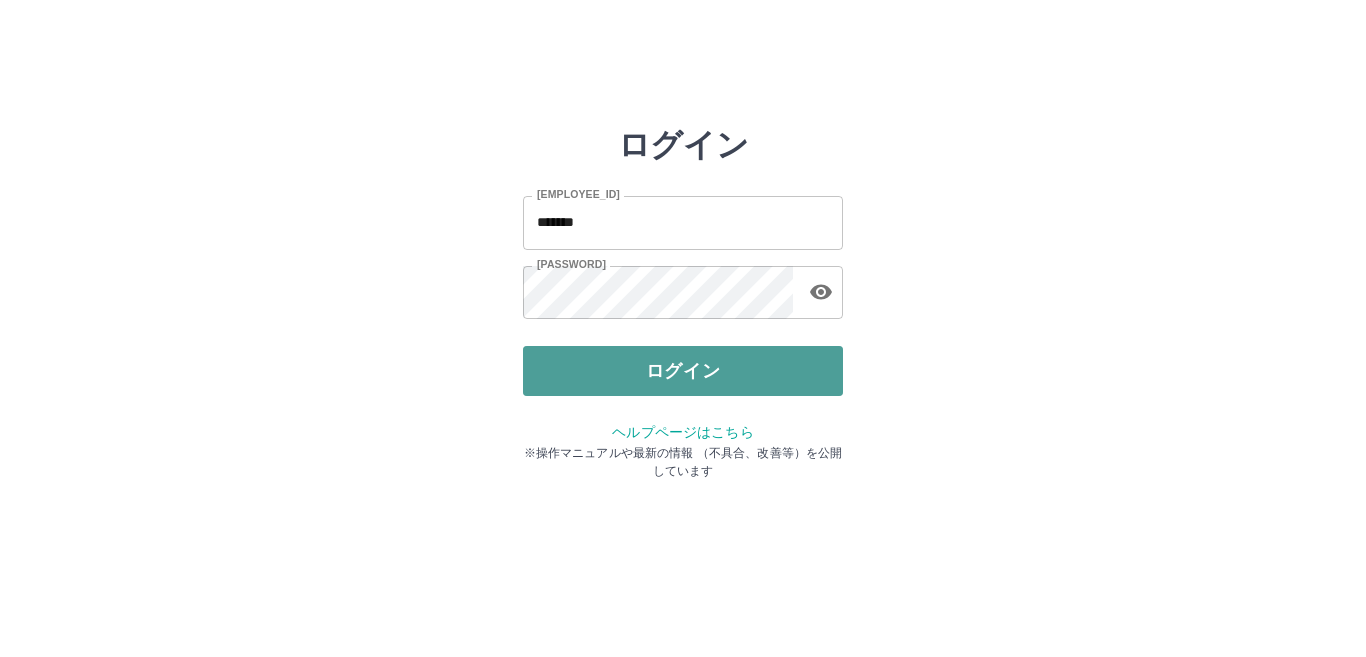 click on "ログイン" at bounding box center (683, 371) 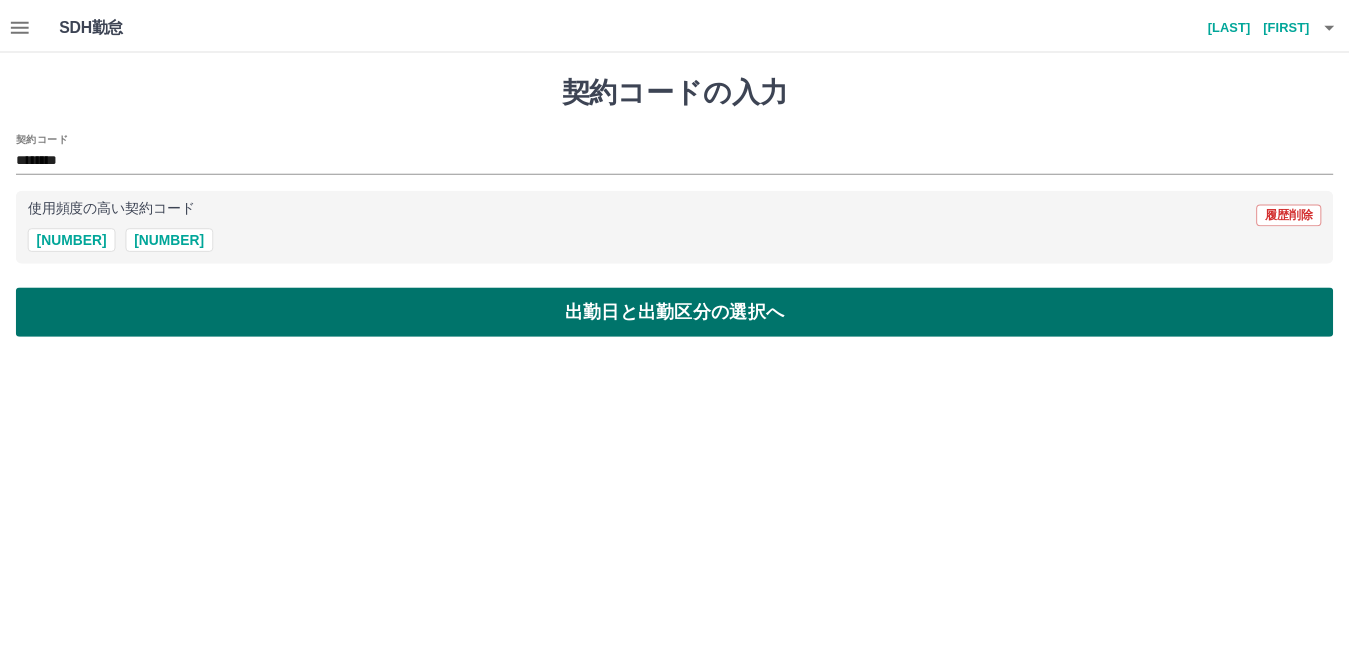 scroll, scrollTop: 0, scrollLeft: 0, axis: both 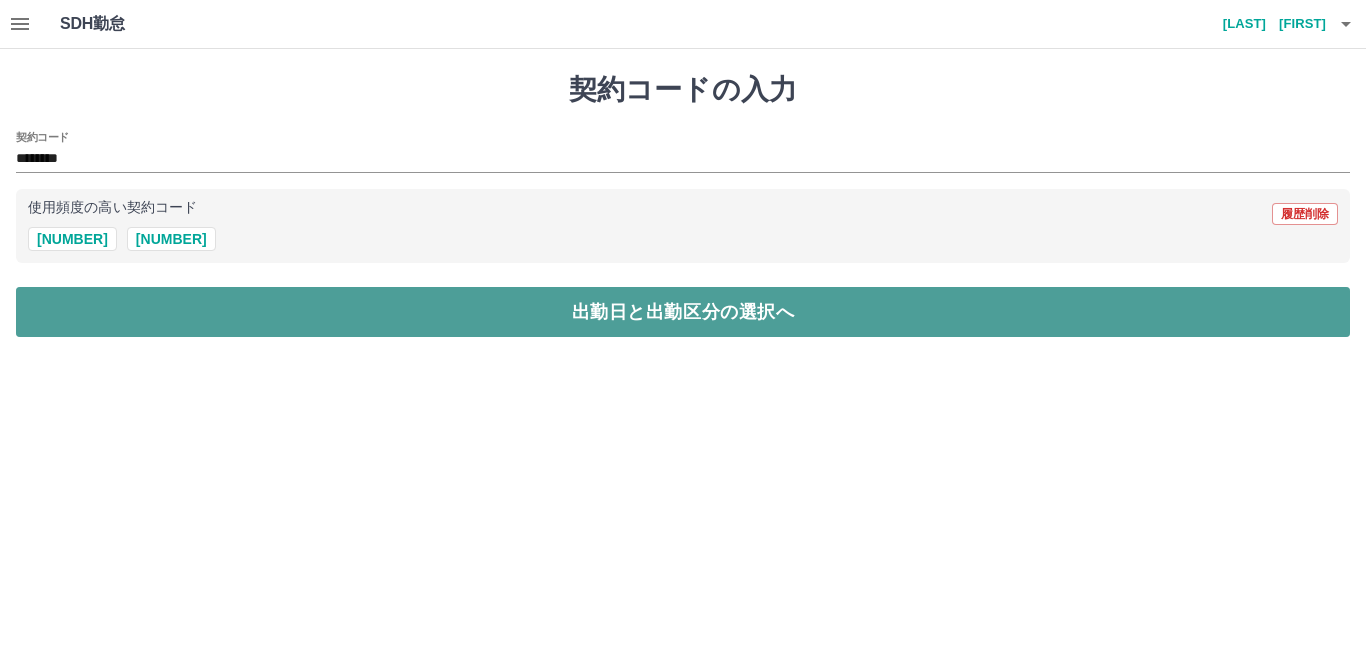 click on "出勤日と出勤区分の選択へ" at bounding box center (683, 312) 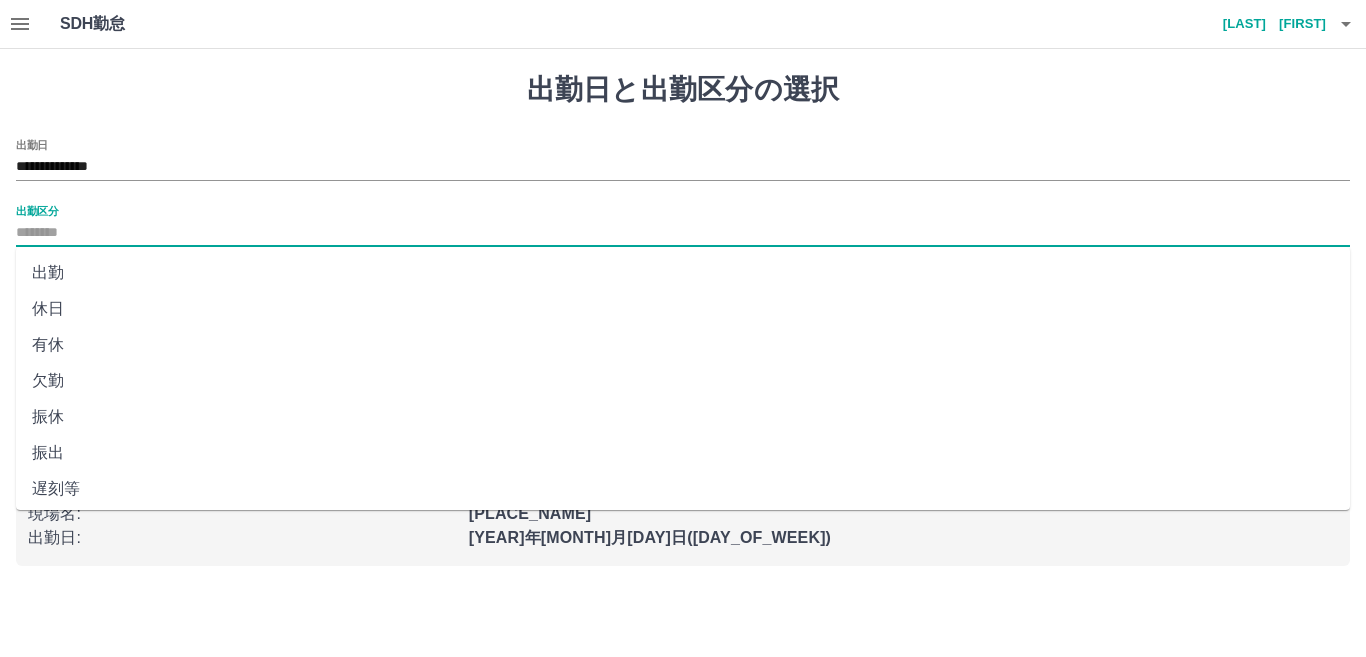 click on "出勤区分" at bounding box center [683, 233] 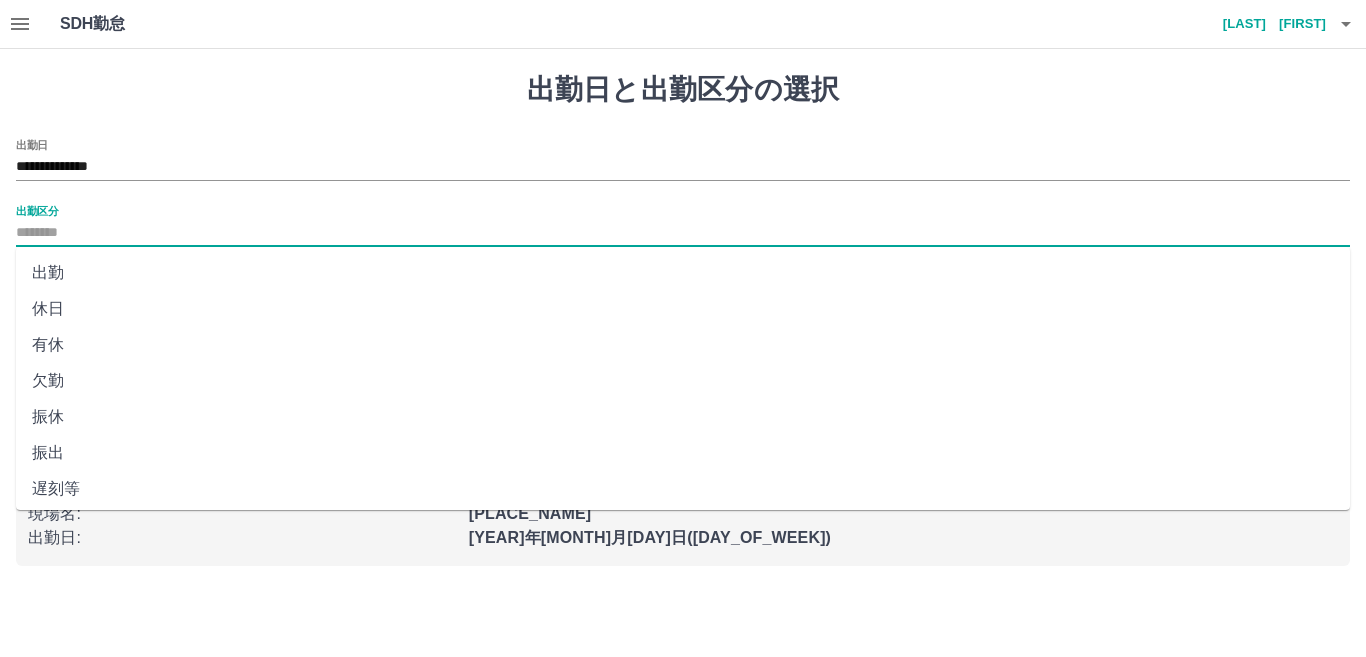 click on "出勤" at bounding box center [683, 273] 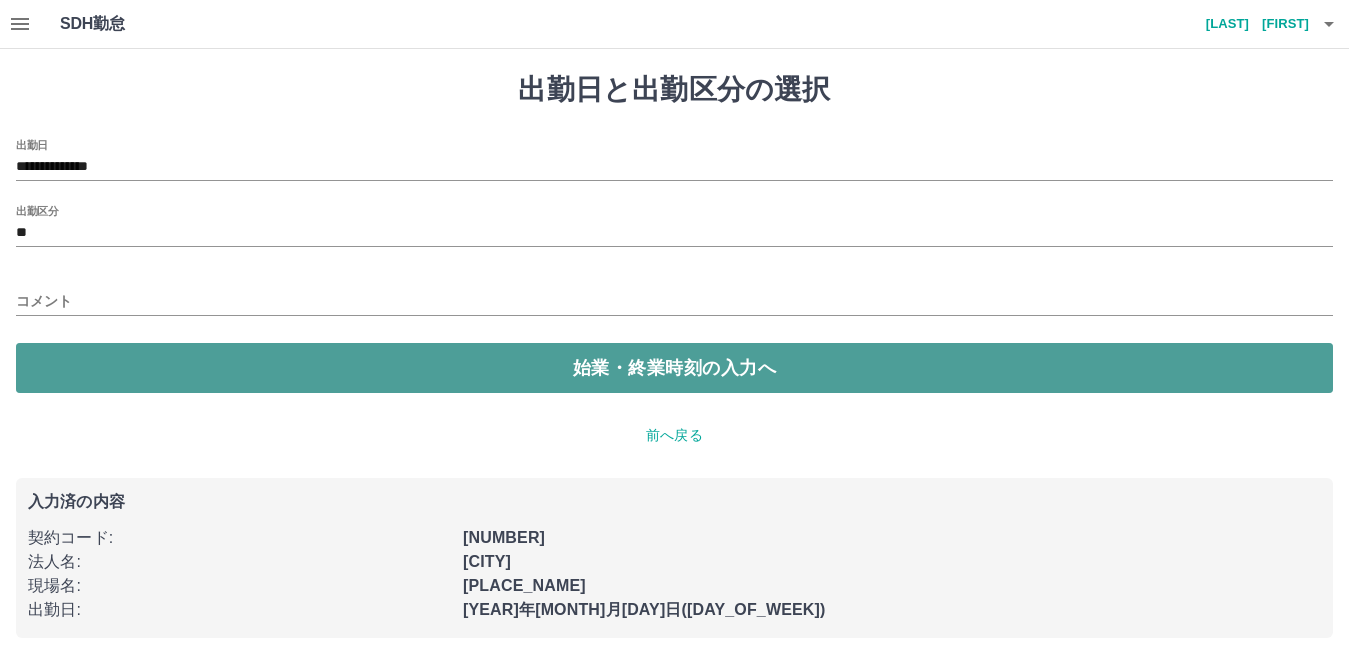 drag, startPoint x: 511, startPoint y: 373, endPoint x: 467, endPoint y: 355, distance: 47.539455 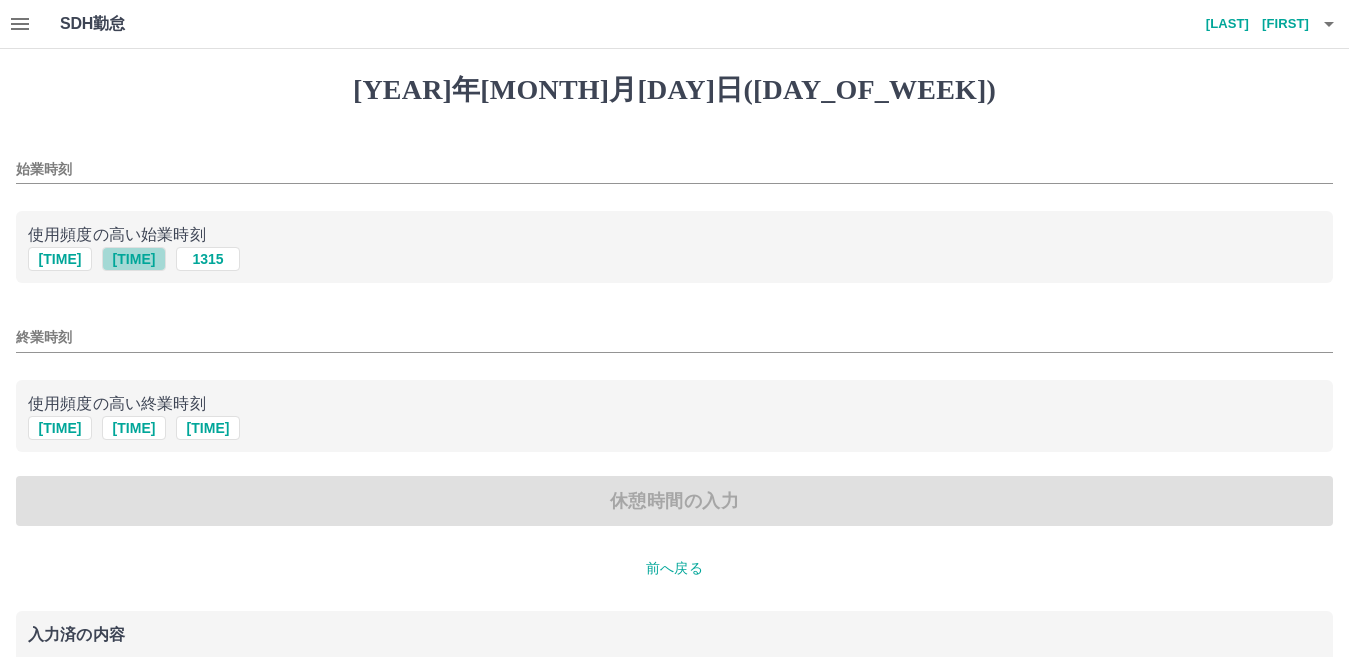 click on "[TIME]" at bounding box center [134, 259] 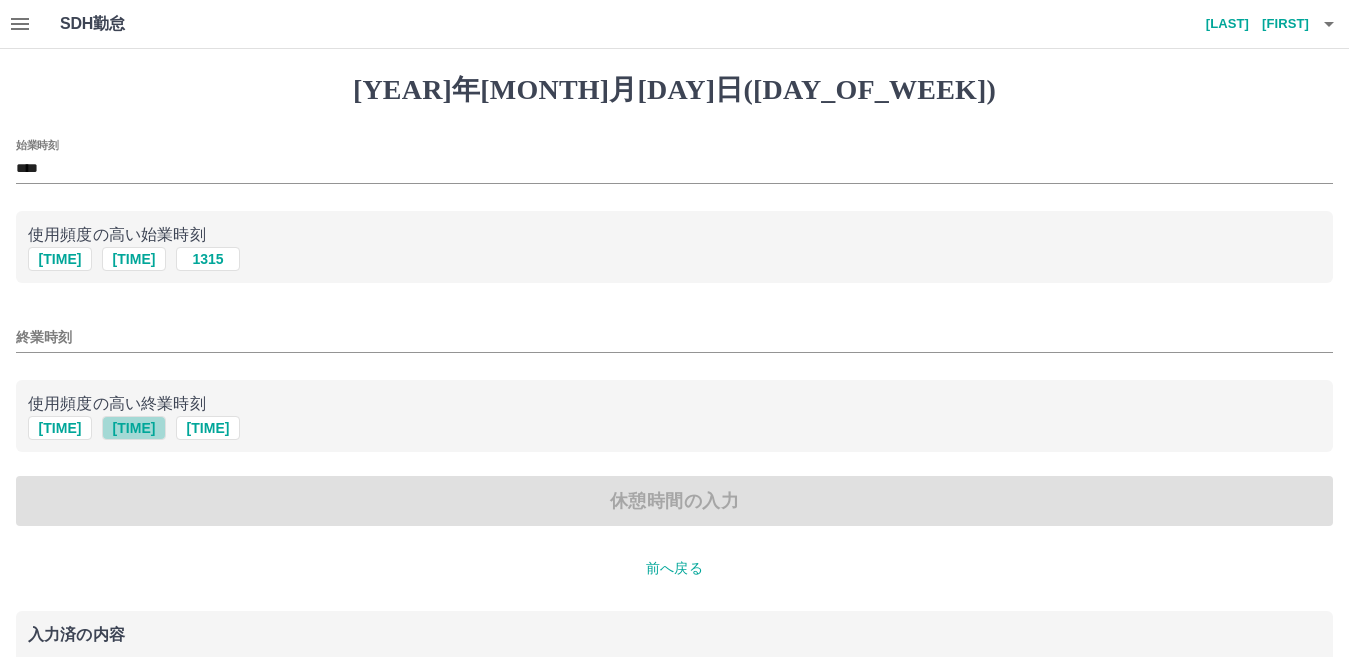 click on "[TIME]" at bounding box center (134, 259) 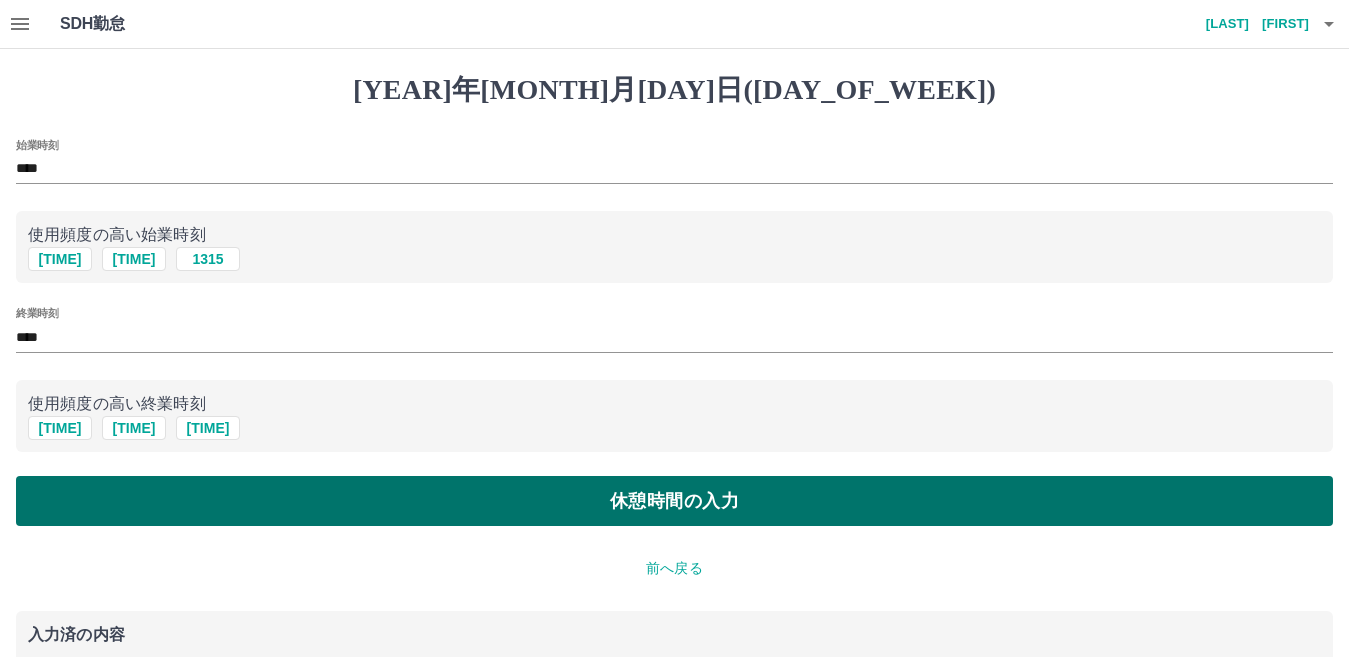 drag, startPoint x: 666, startPoint y: 494, endPoint x: 655, endPoint y: 493, distance: 11.045361 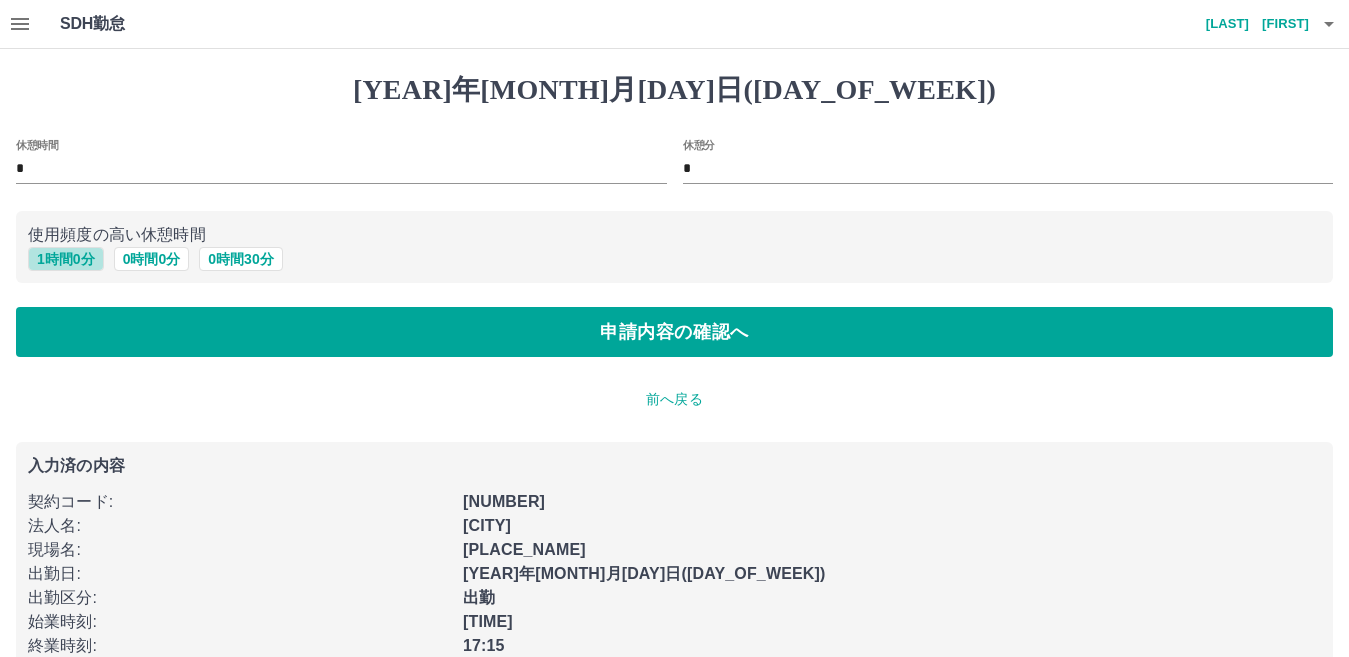 drag, startPoint x: 73, startPoint y: 257, endPoint x: 92, endPoint y: 289, distance: 37.215588 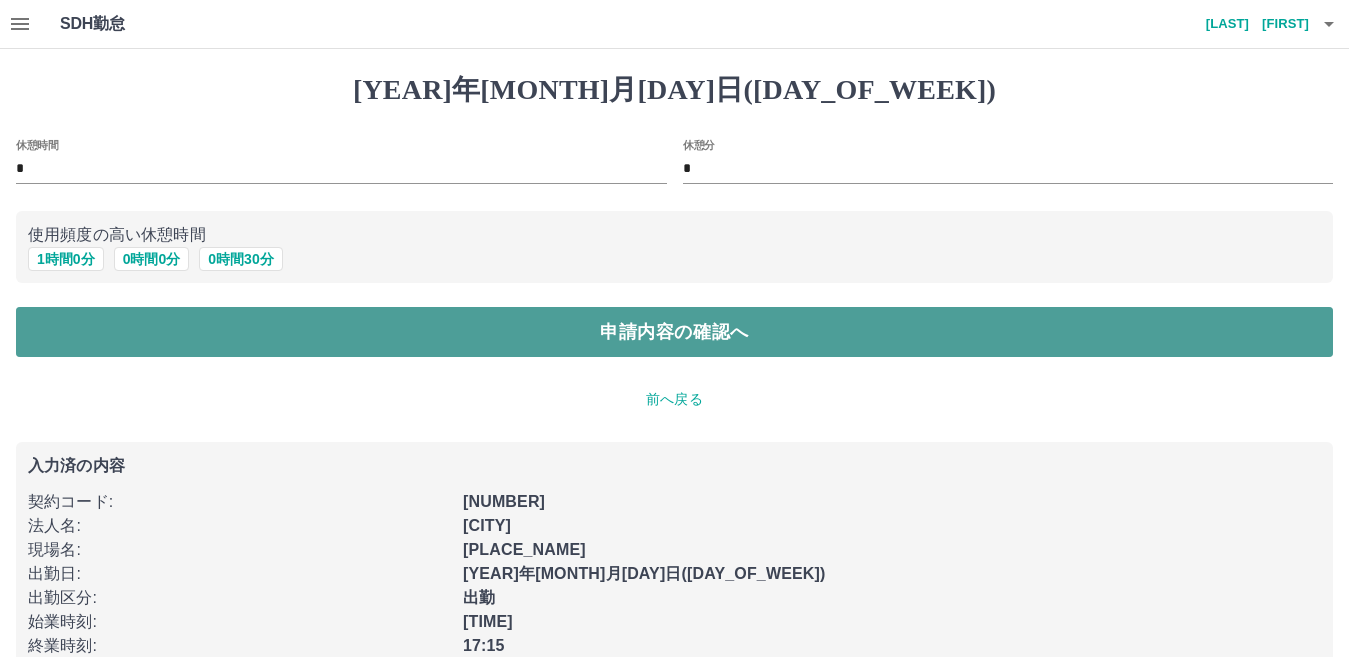 click on "申請内容の確認へ" at bounding box center [674, 332] 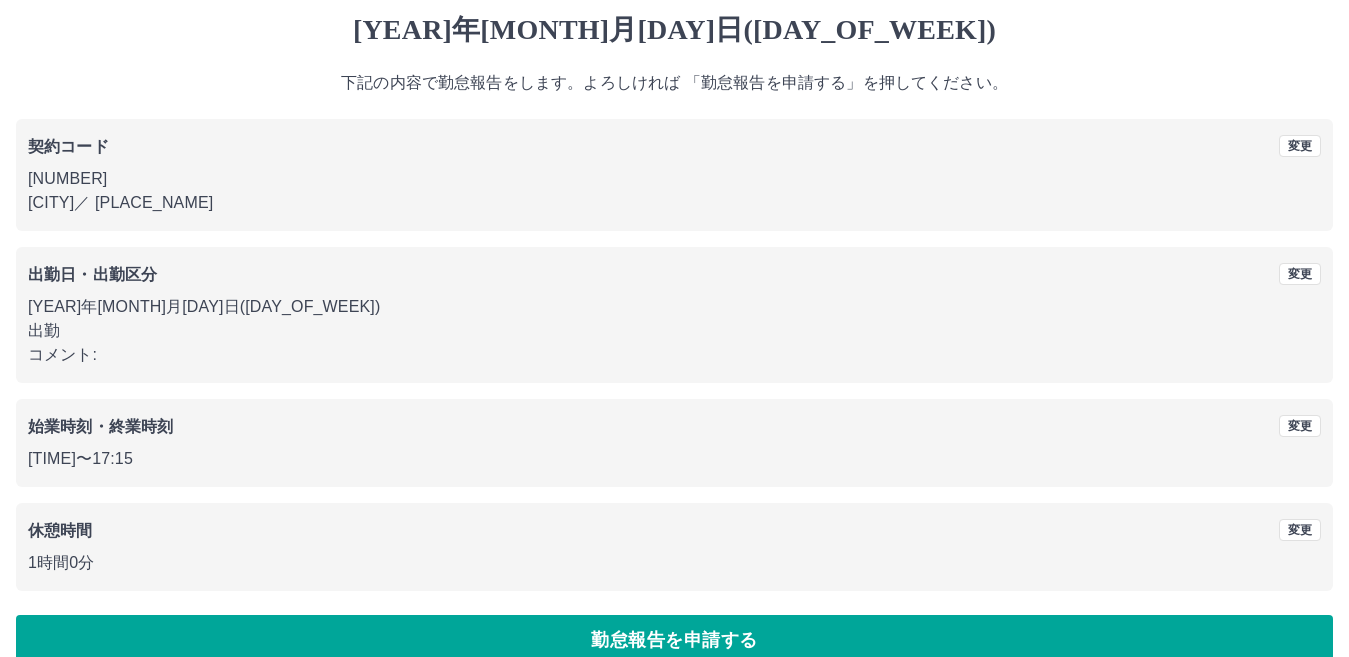 scroll, scrollTop: 92, scrollLeft: 0, axis: vertical 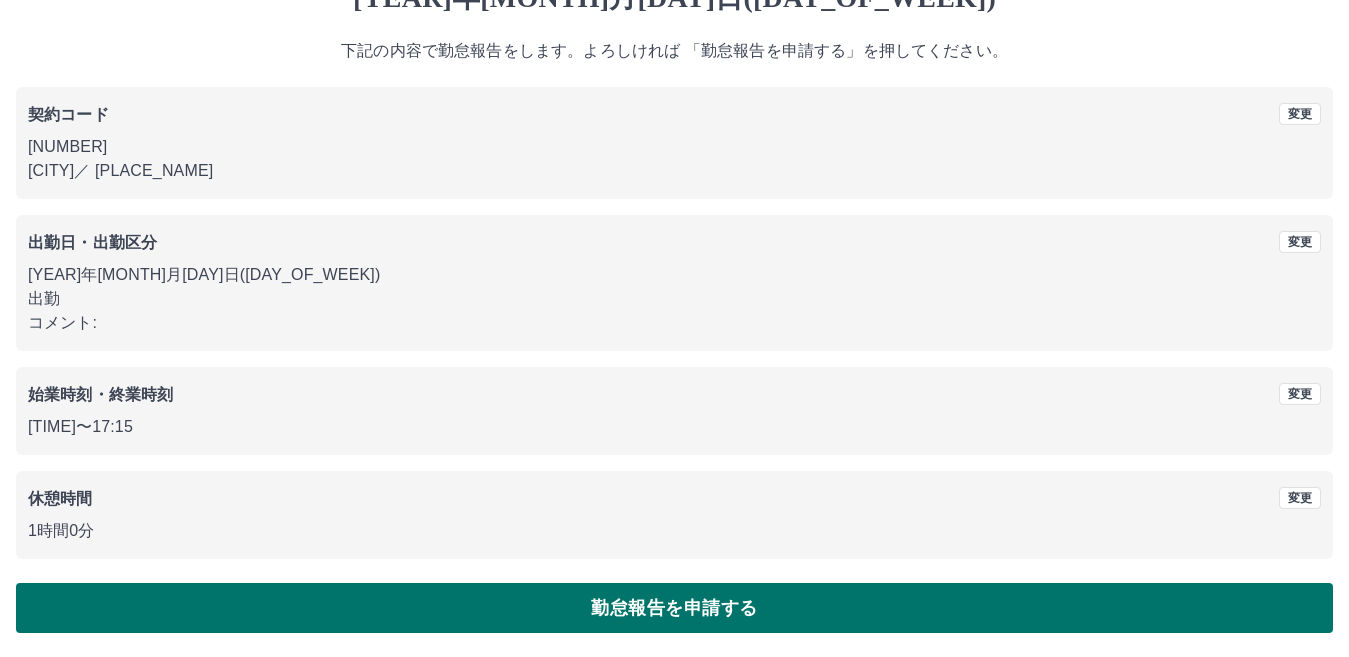 click on "勤怠報告を申請する" at bounding box center [674, 608] 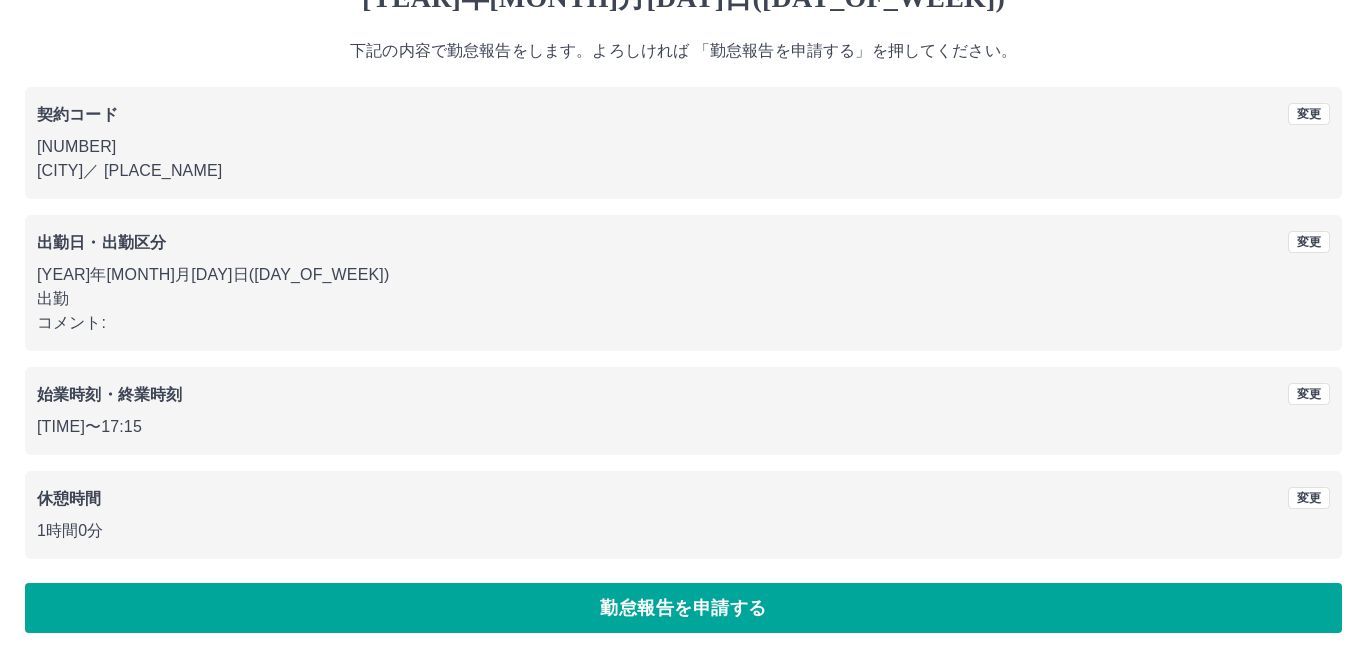 scroll, scrollTop: 0, scrollLeft: 0, axis: both 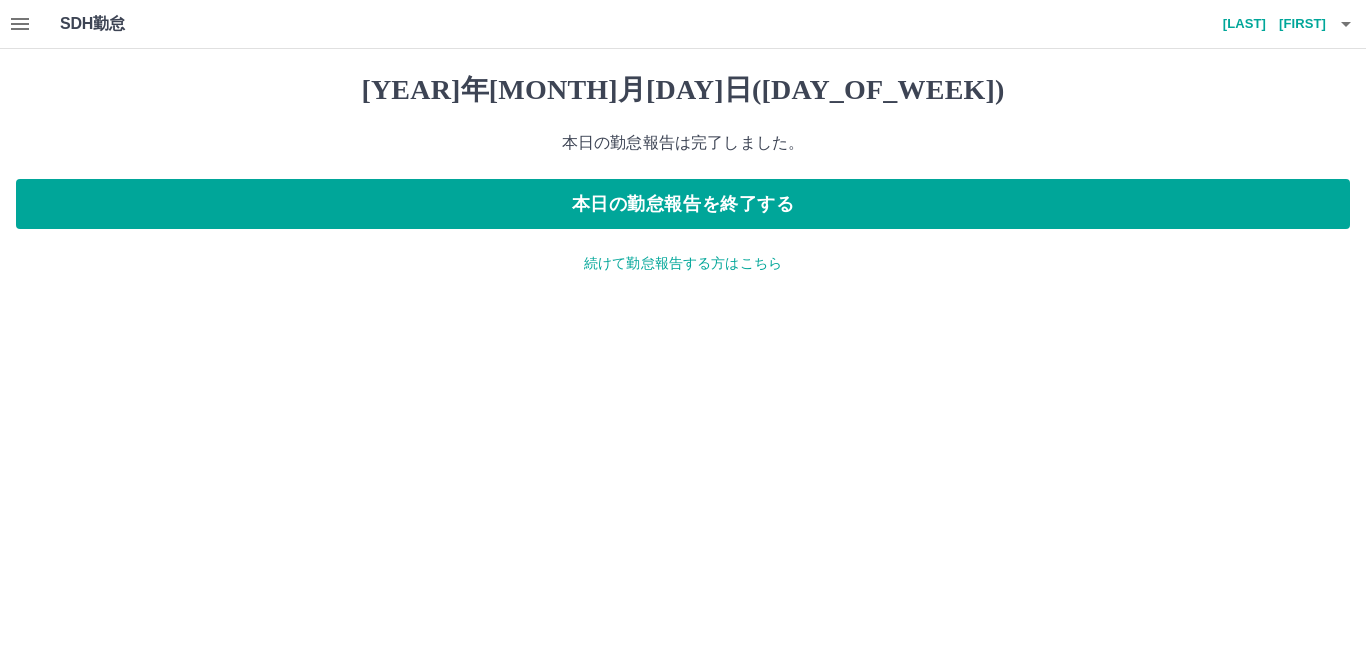 click on "続けて勤怠報告する方はこちら" at bounding box center (683, 263) 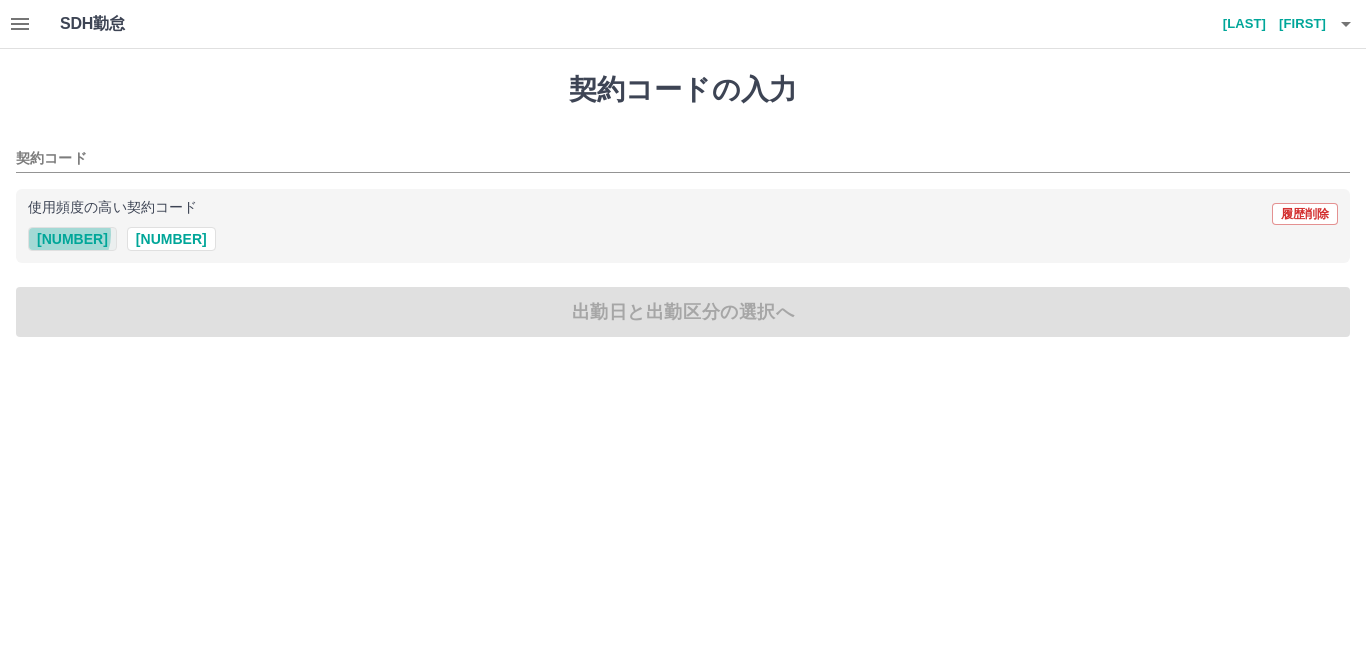 click on "[NUMBER]" at bounding box center [72, 239] 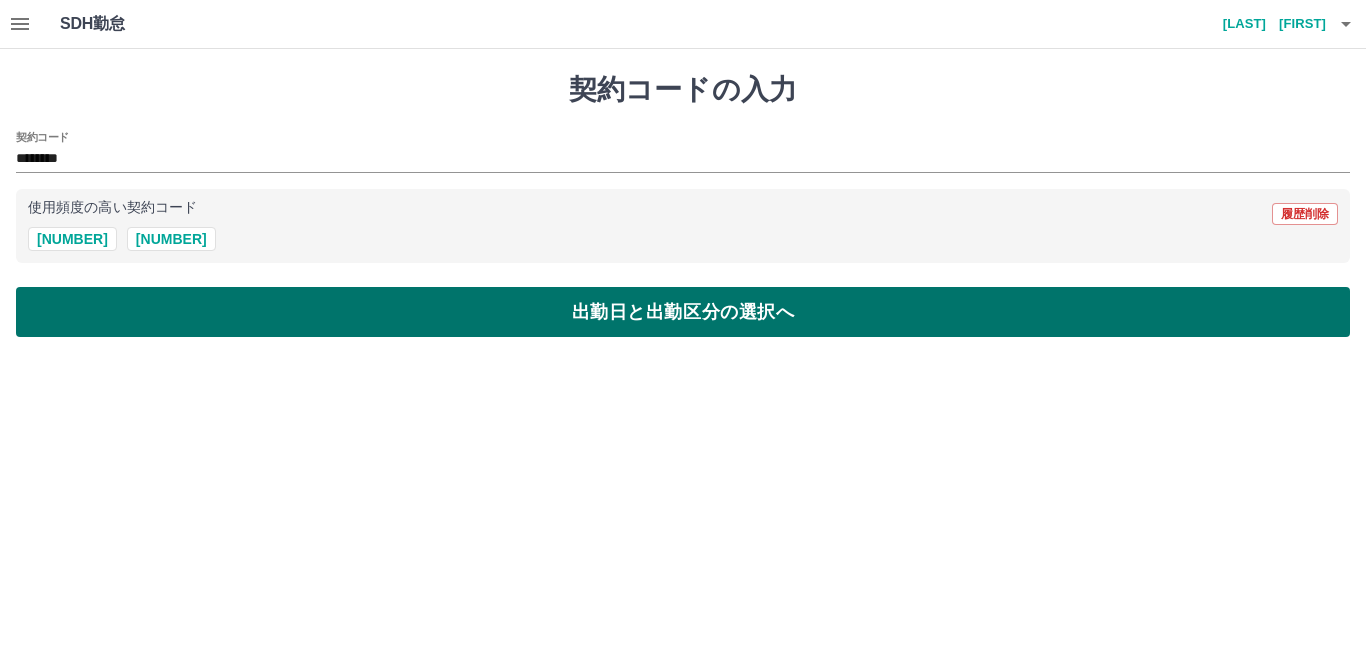 click on "出勤日と出勤区分の選択へ" at bounding box center [683, 312] 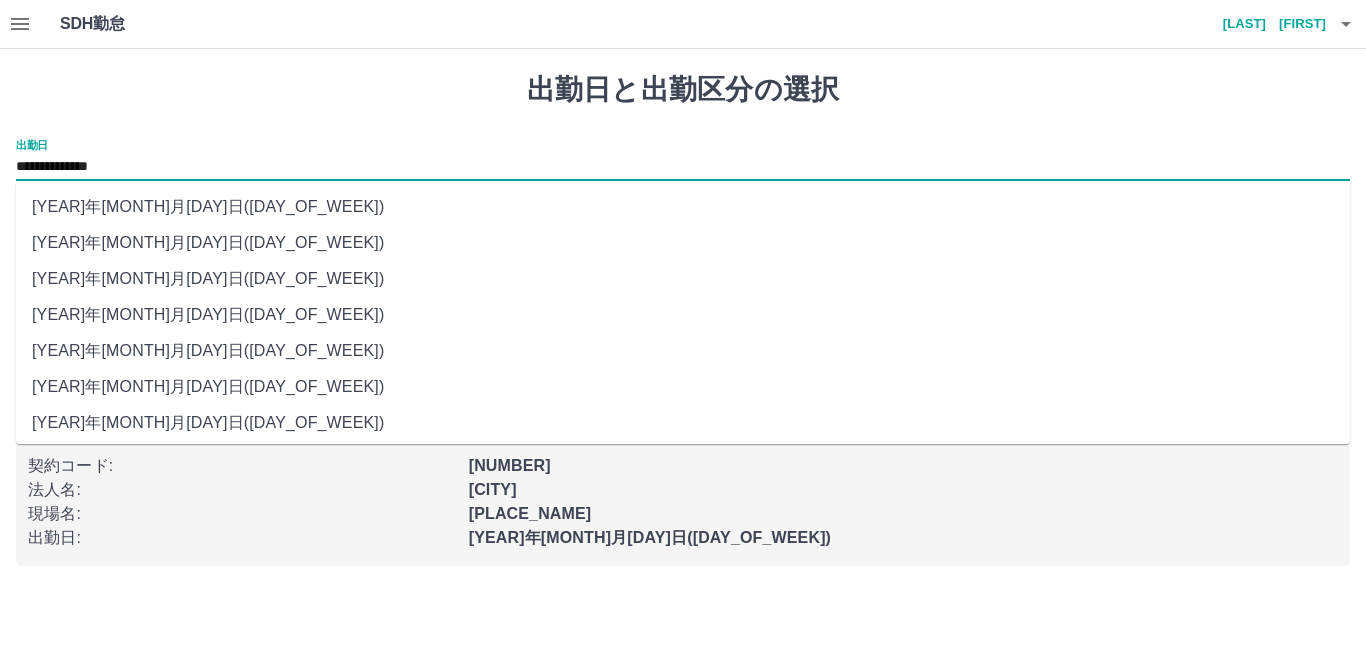 click on "**********" at bounding box center [683, 167] 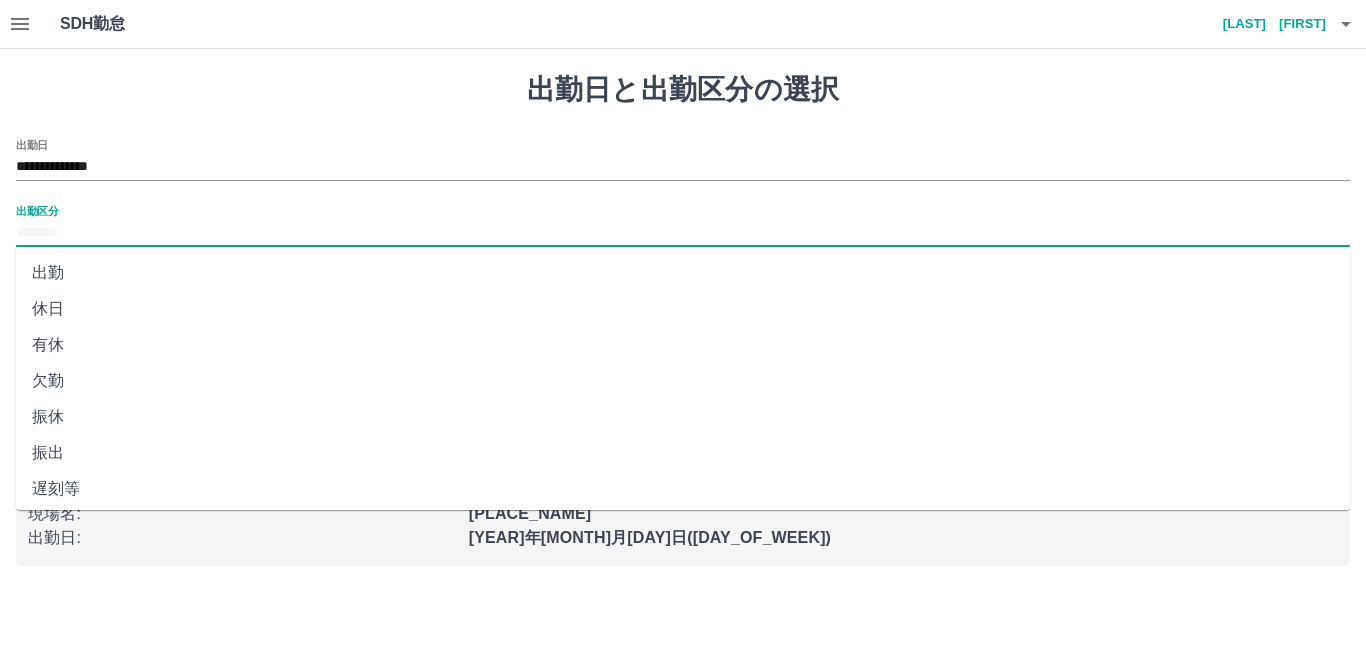 click on "出勤区分" at bounding box center (683, 233) 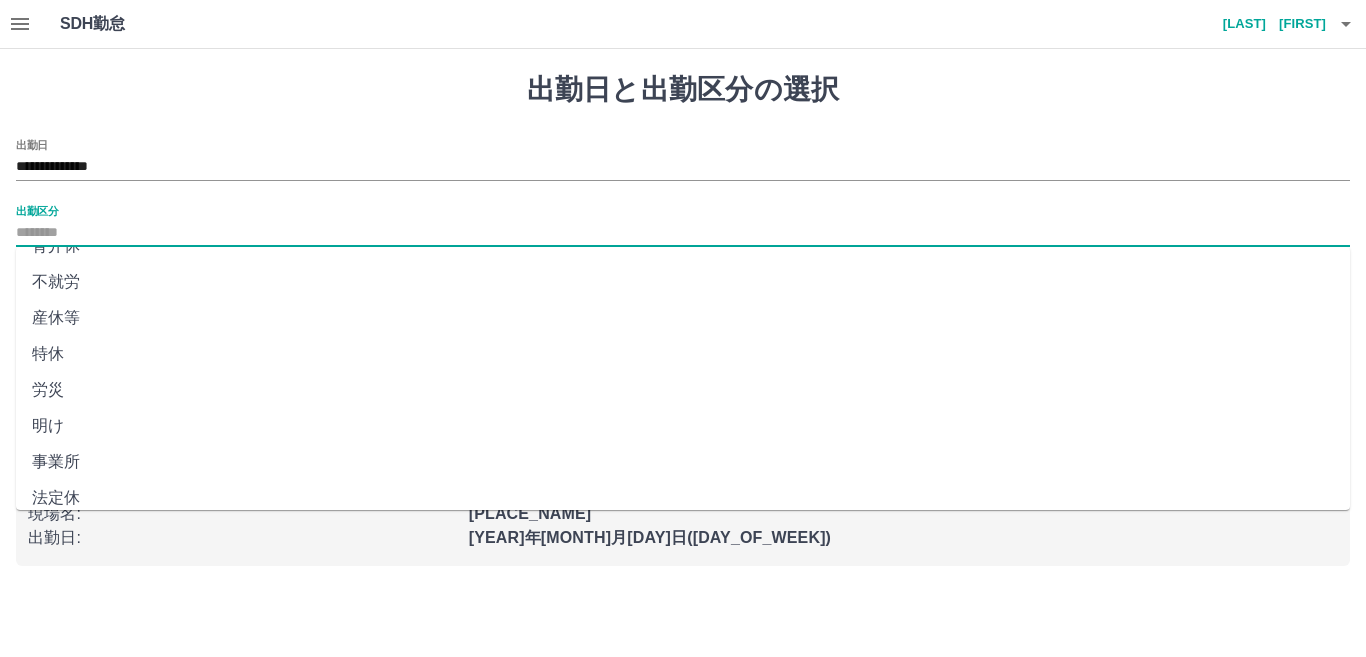 scroll, scrollTop: 400, scrollLeft: 0, axis: vertical 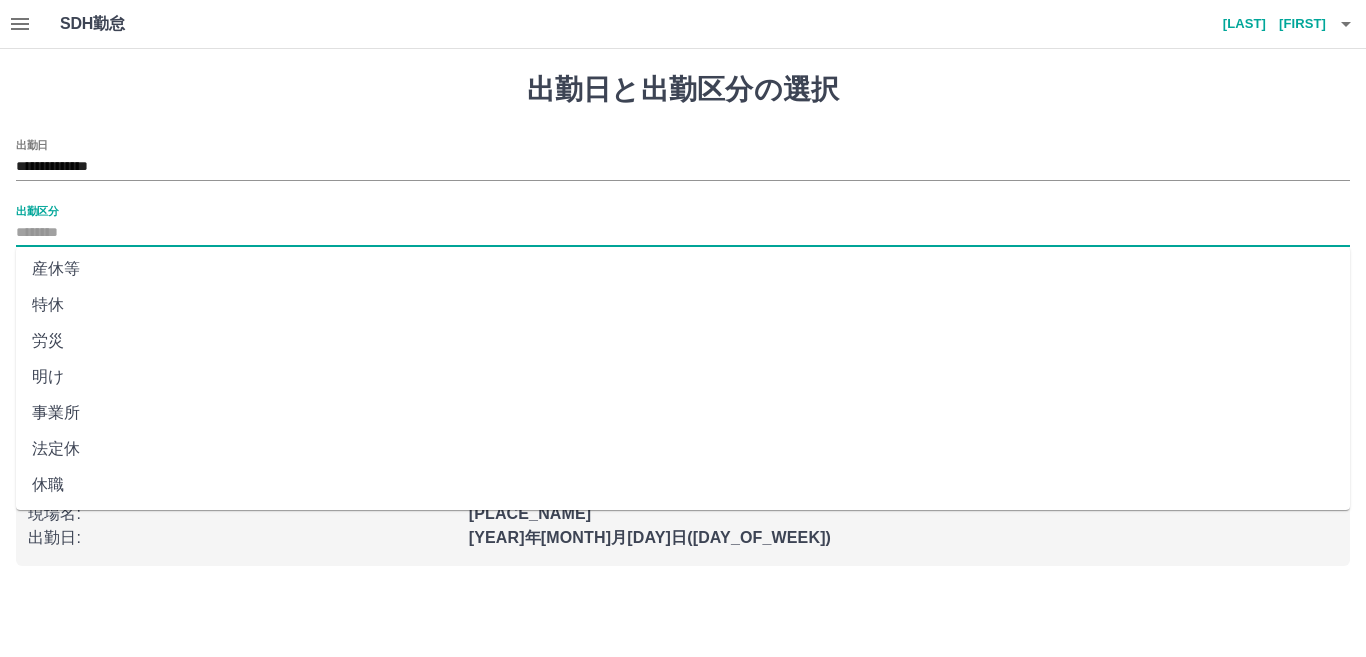 click on "法定休" at bounding box center (683, 449) 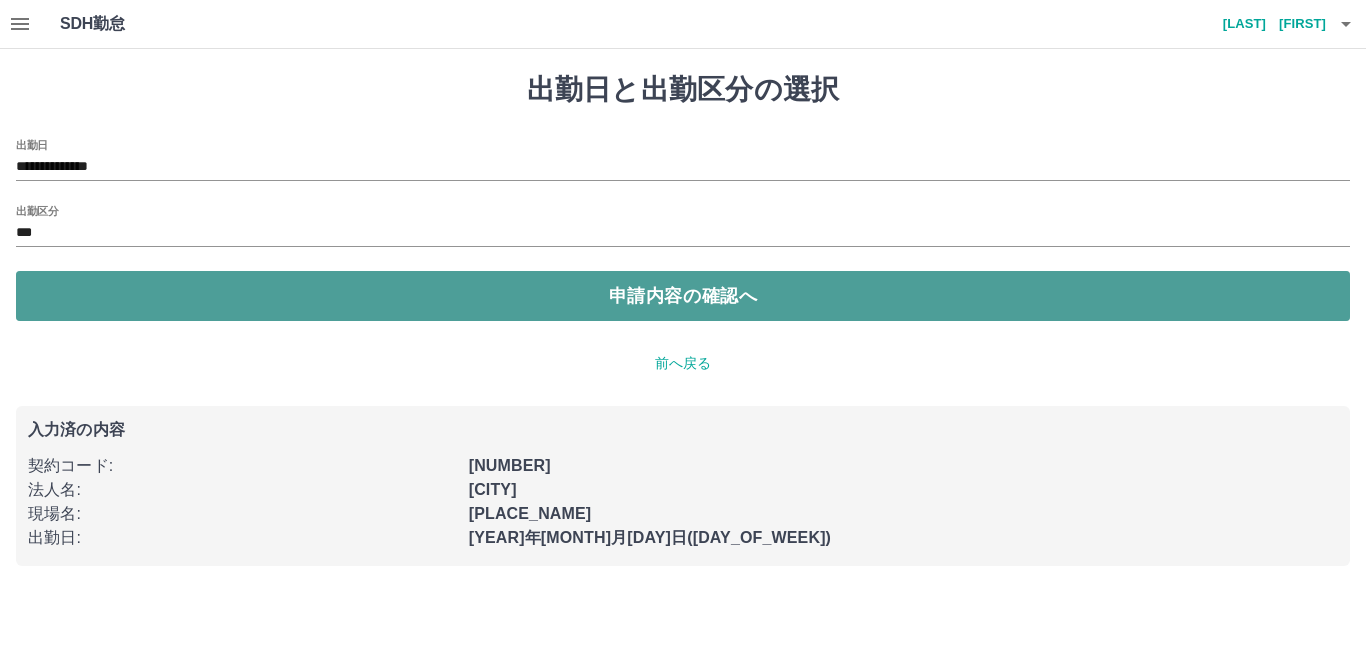 click on "申請内容の確認へ" at bounding box center [683, 296] 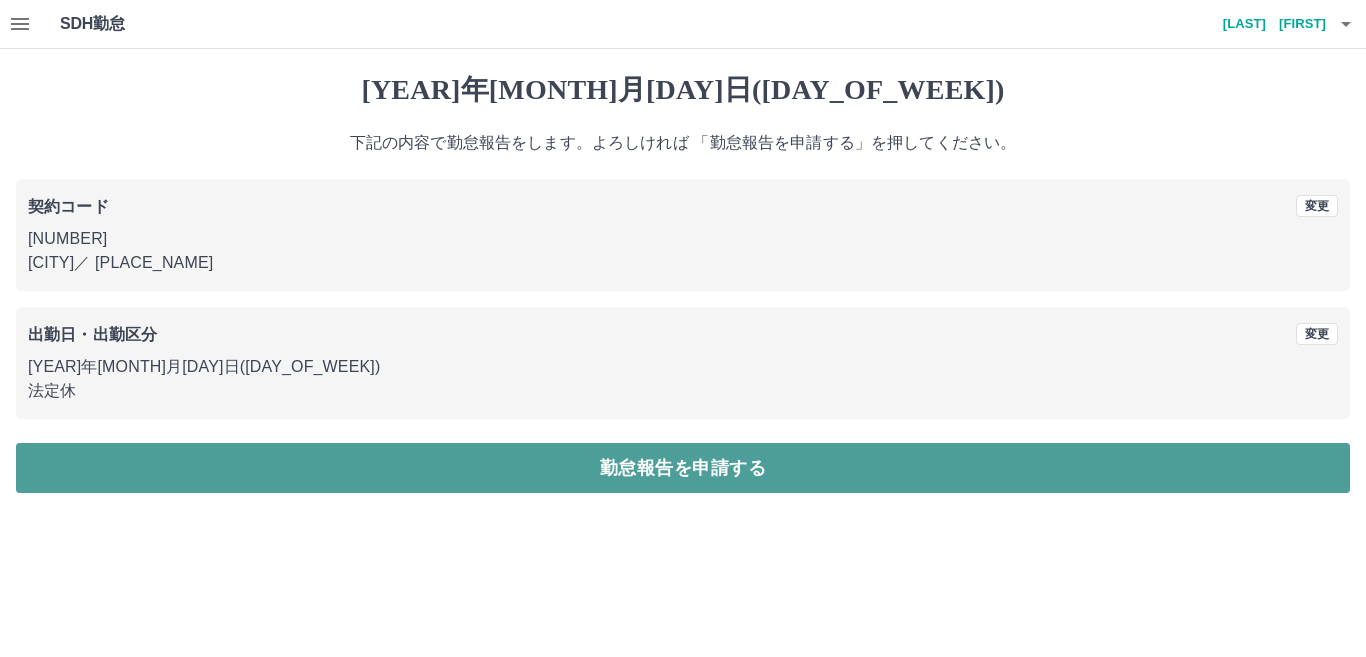 click on "勤怠報告を申請する" at bounding box center [683, 468] 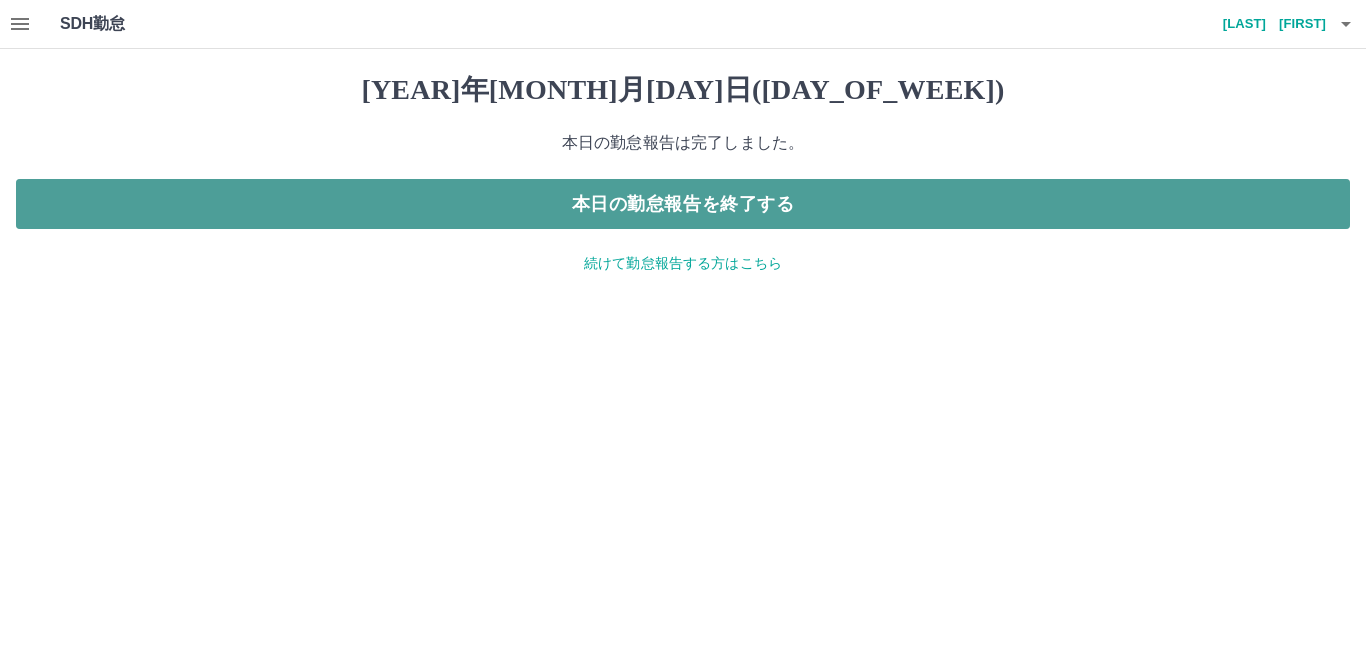 click on "本日の勤怠報告を終了する" at bounding box center (683, 204) 